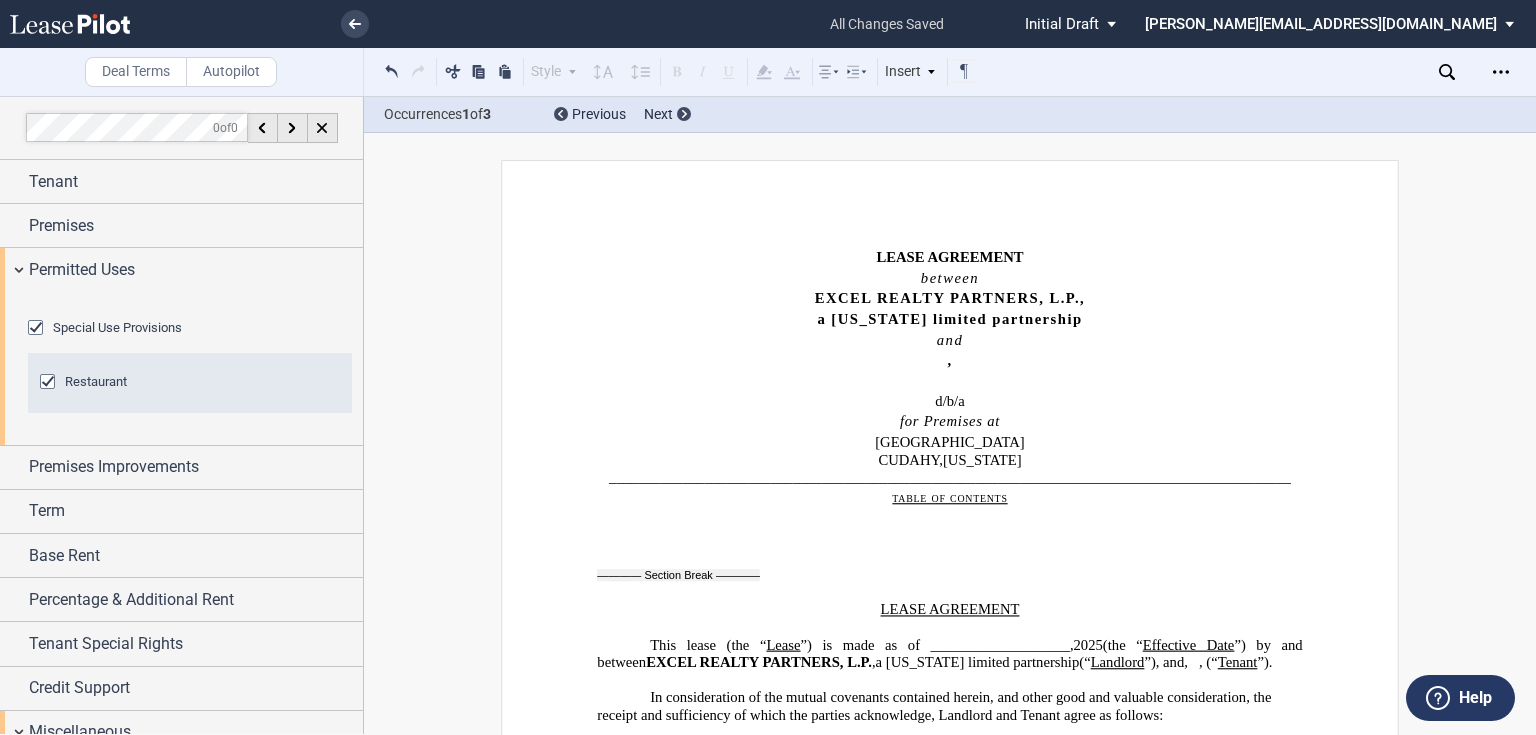 scroll, scrollTop: 0, scrollLeft: 0, axis: both 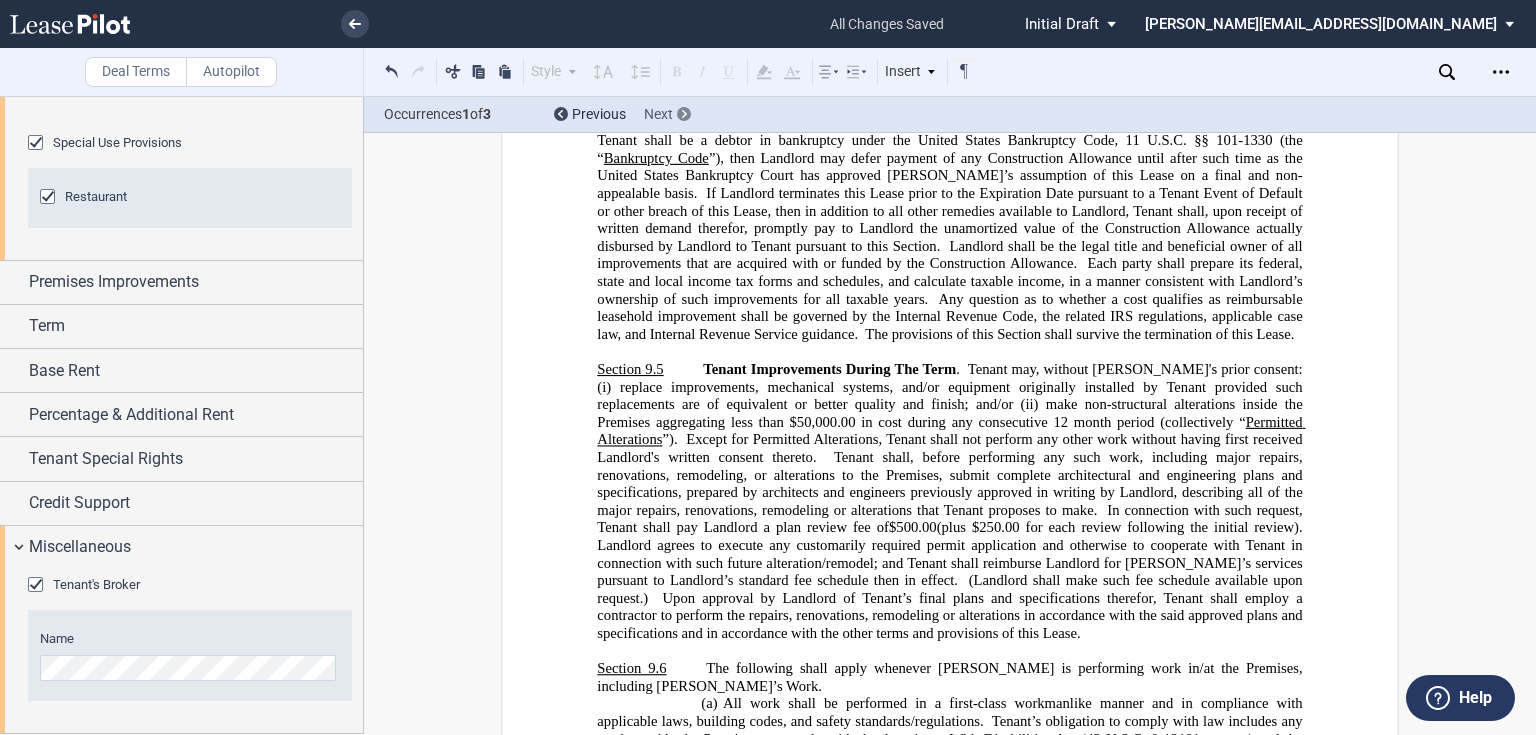 click on "Next" at bounding box center [667, 115] 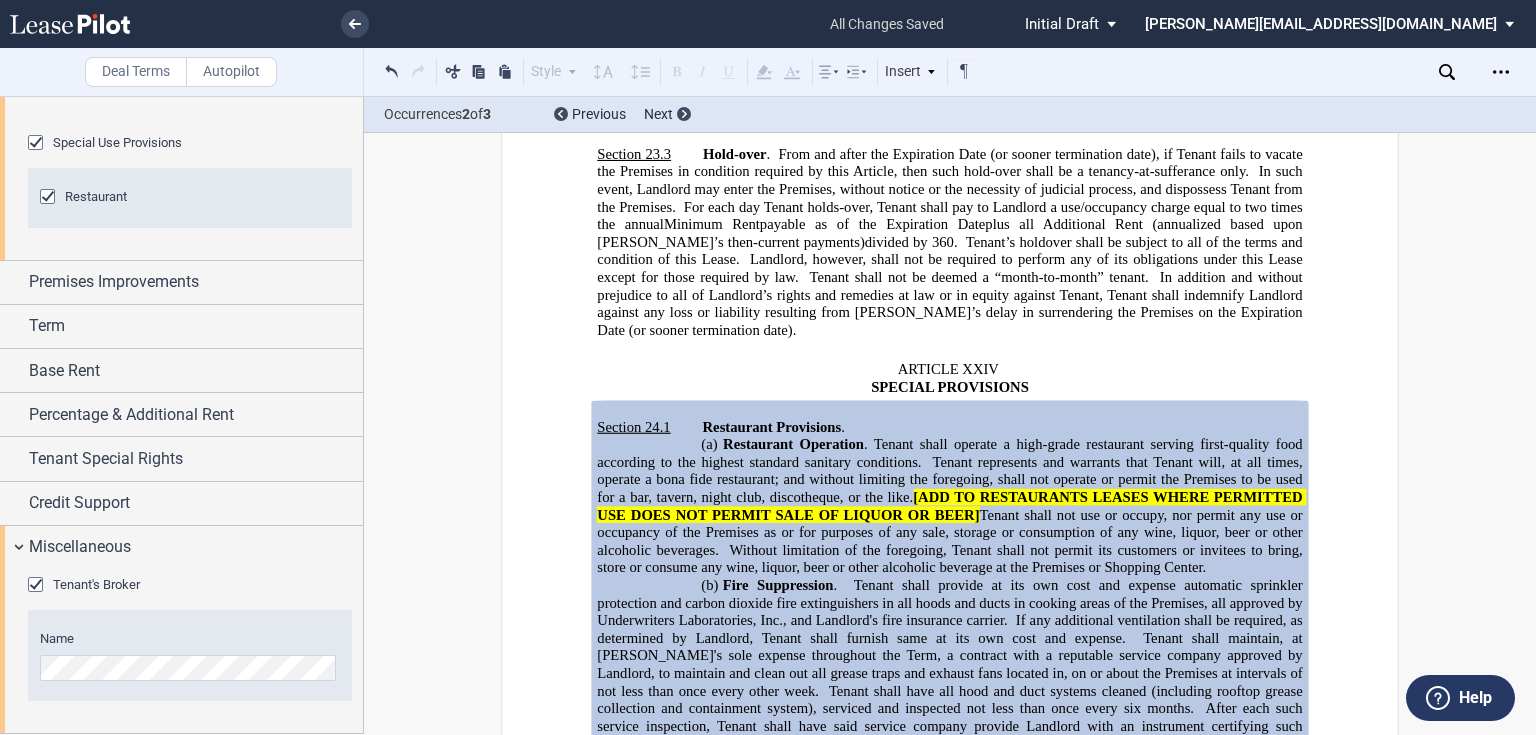 scroll, scrollTop: 25067, scrollLeft: 0, axis: vertical 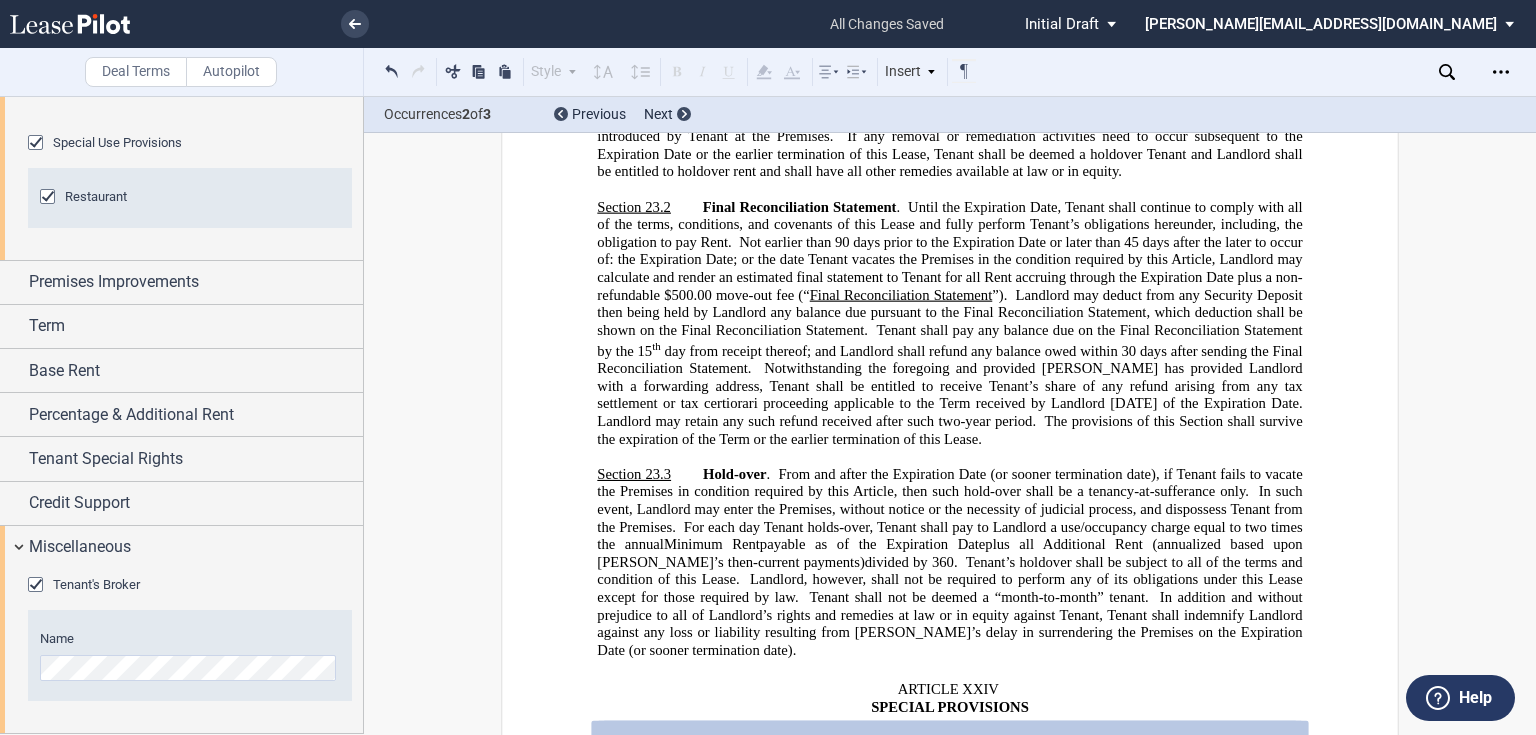 click on "SPECIAL PROVISIONS" 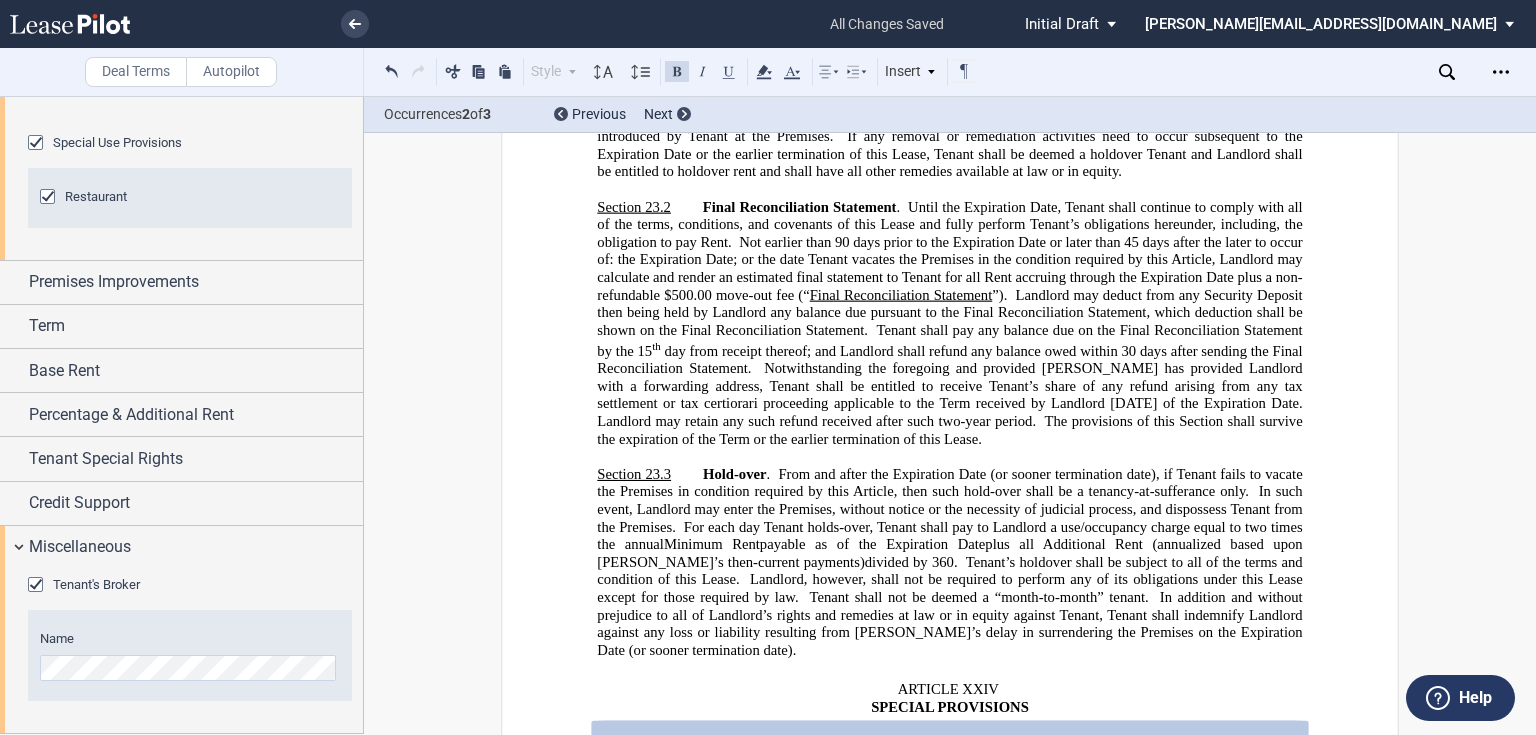 click on ". Tenant shall operate a high-grade restaurant serving first-quality food according to the highest standard sanitary conditions." 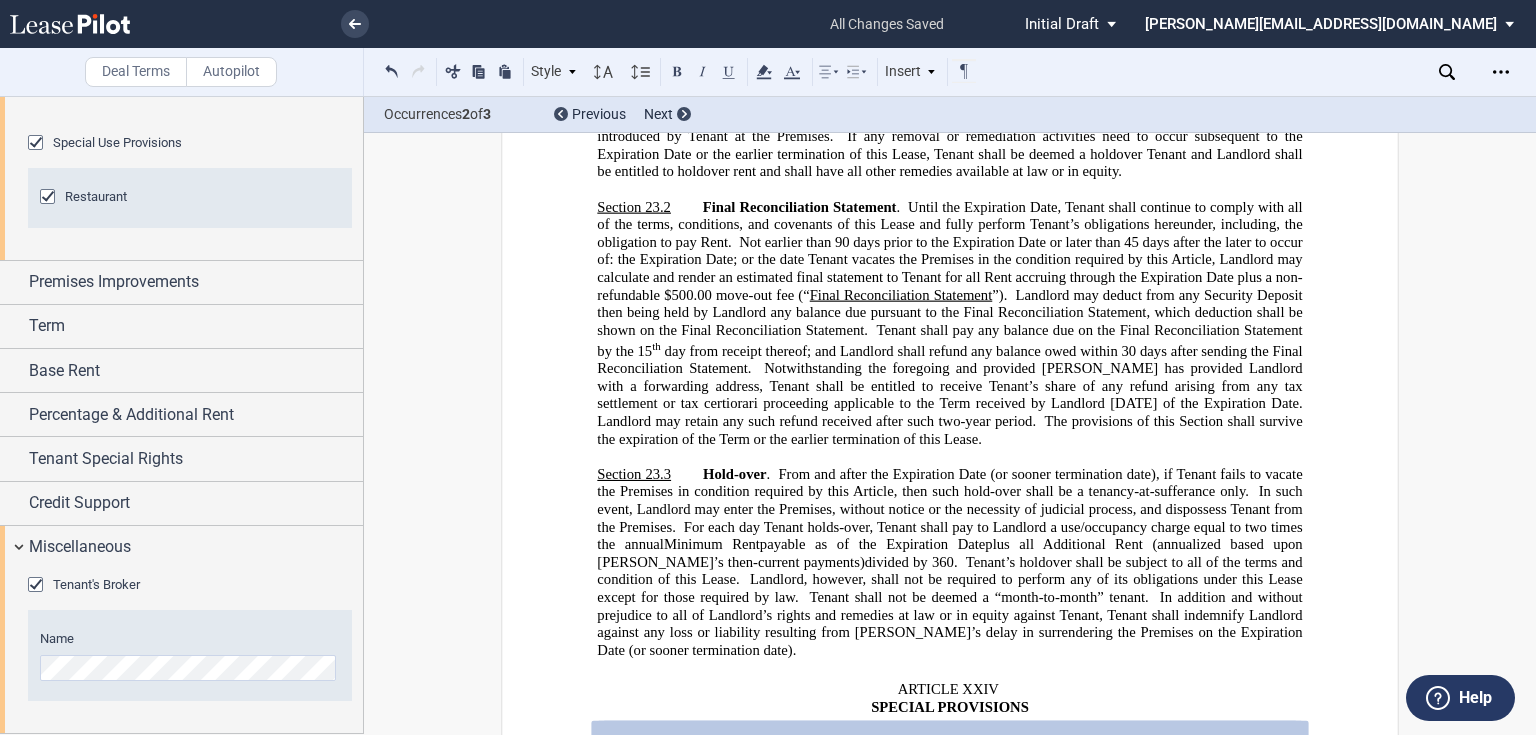 click on "Tenant shall not use or occupy, nor permit any use or occupancy of the Premises as or for purposes of any sale, storage or consumption of any wine, liquor, beer or other alcoholic beverages." 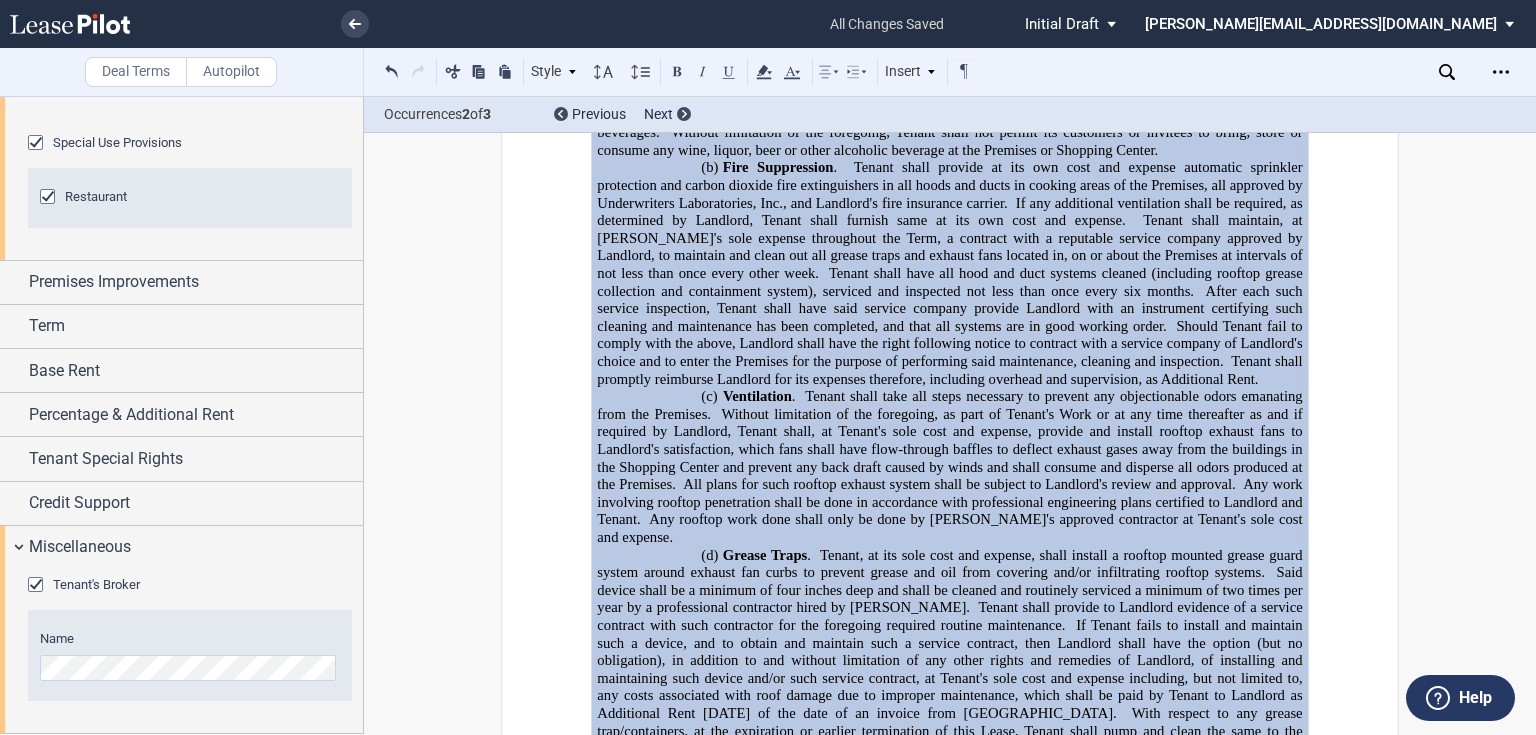 scroll, scrollTop: 26107, scrollLeft: 0, axis: vertical 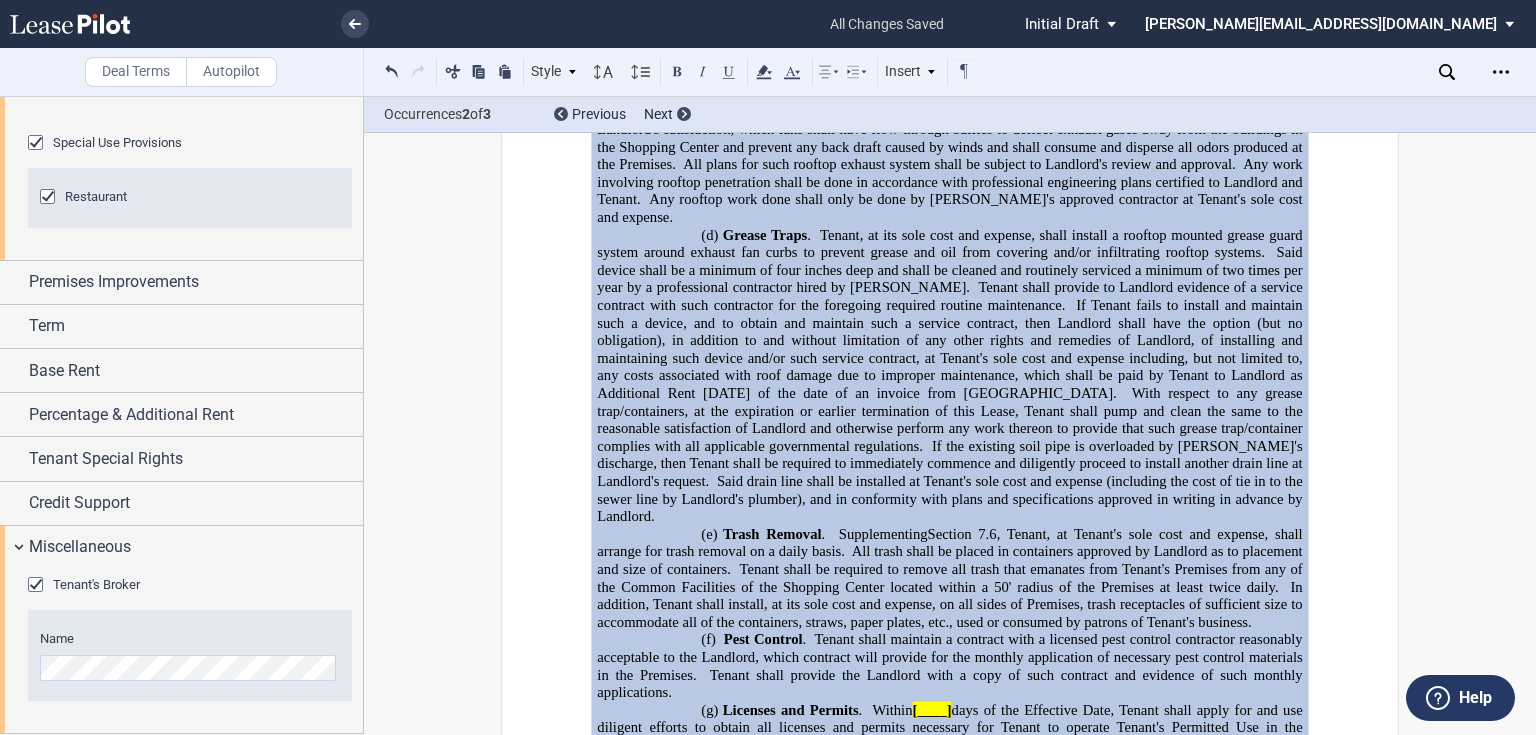 click on "including without limitation a so-called seven-day all alcoholic beverages liquor license (the “" 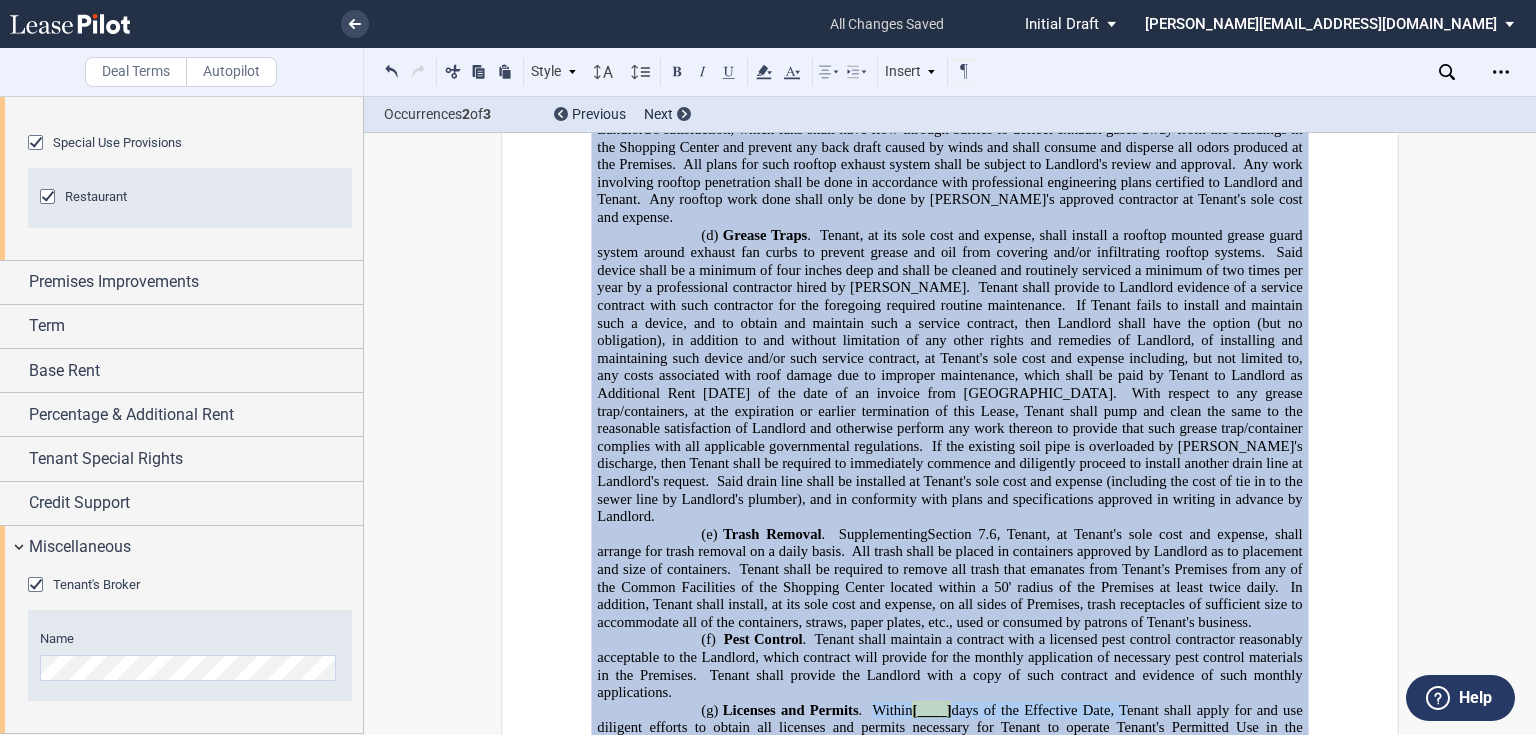 drag, startPoint x: 865, startPoint y: 363, endPoint x: 1120, endPoint y: 368, distance: 255.04901 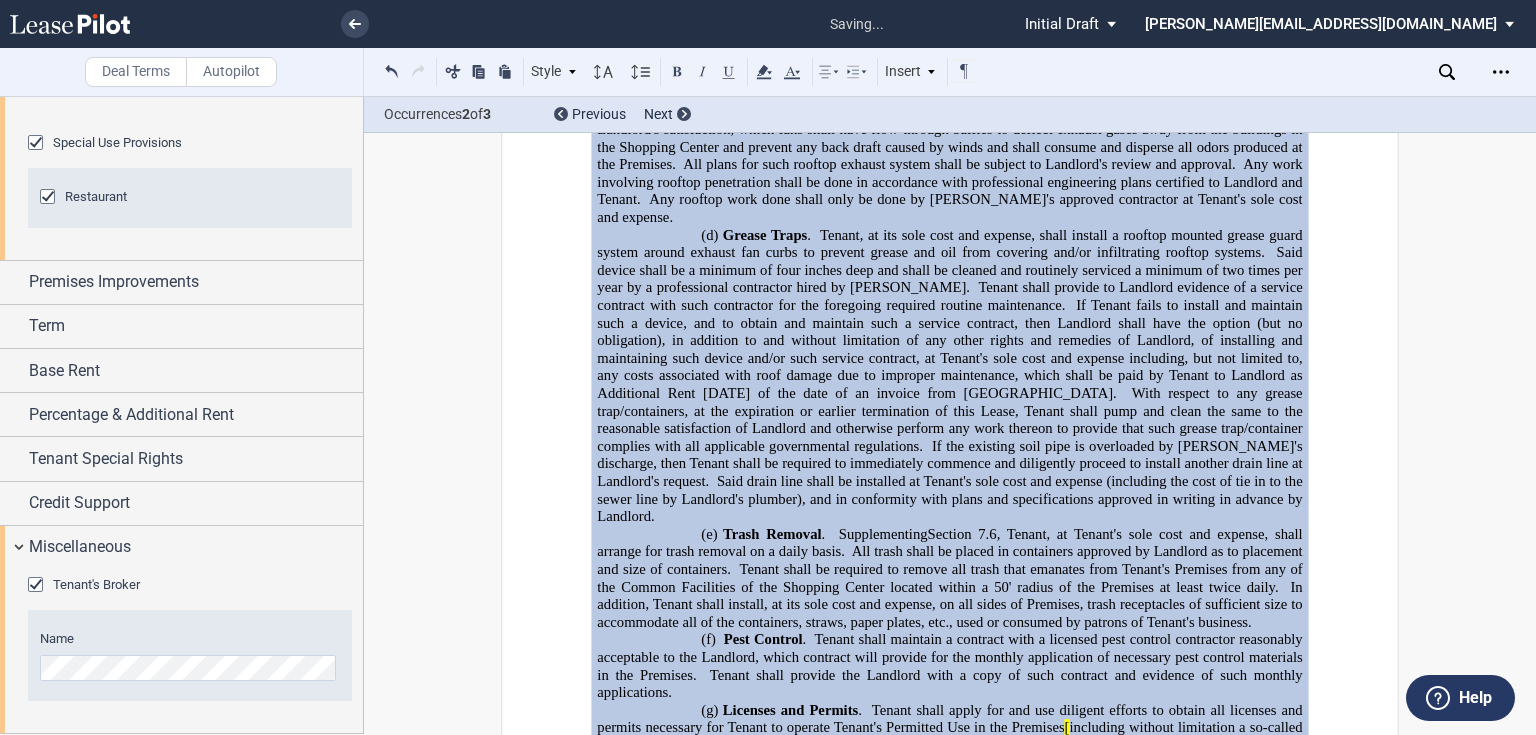 click on "[" 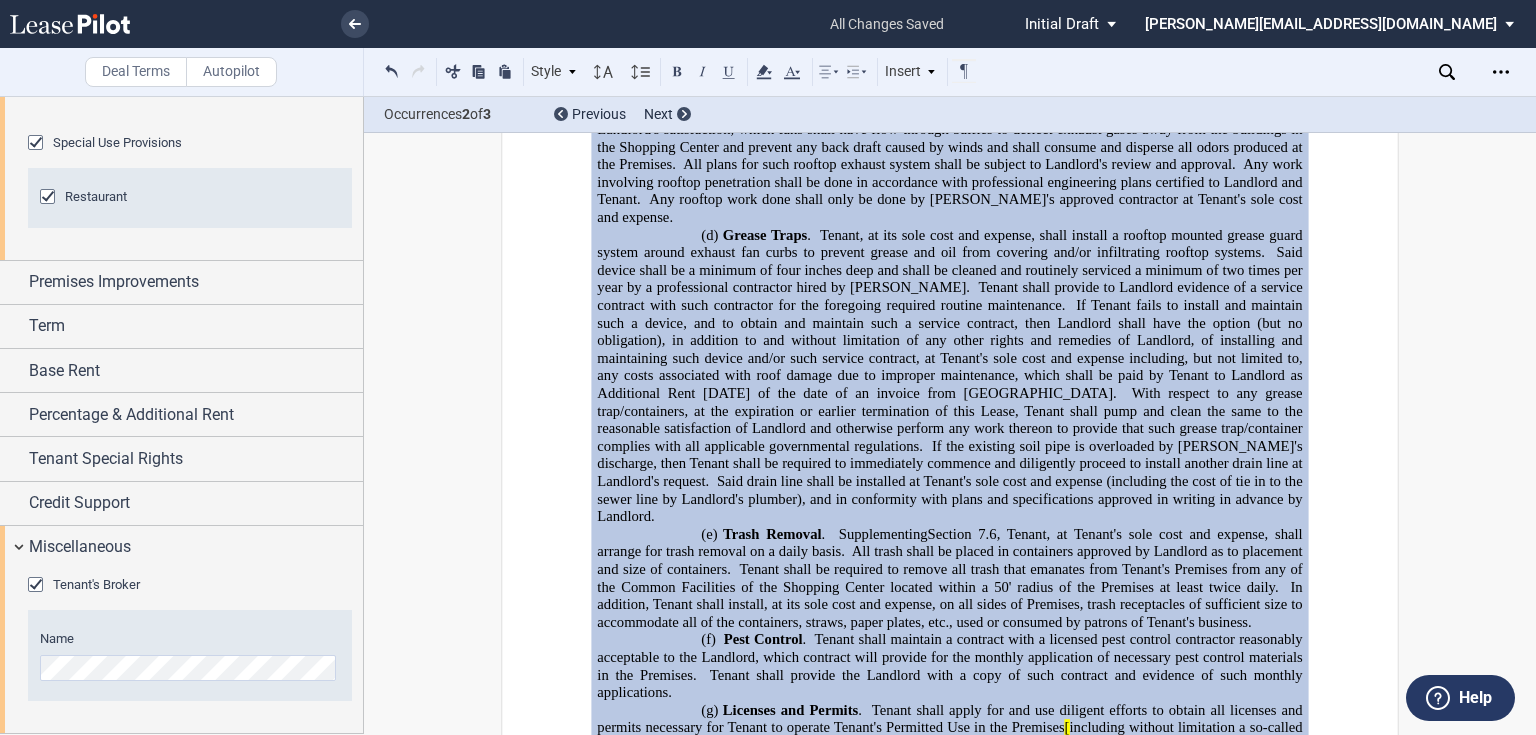 type 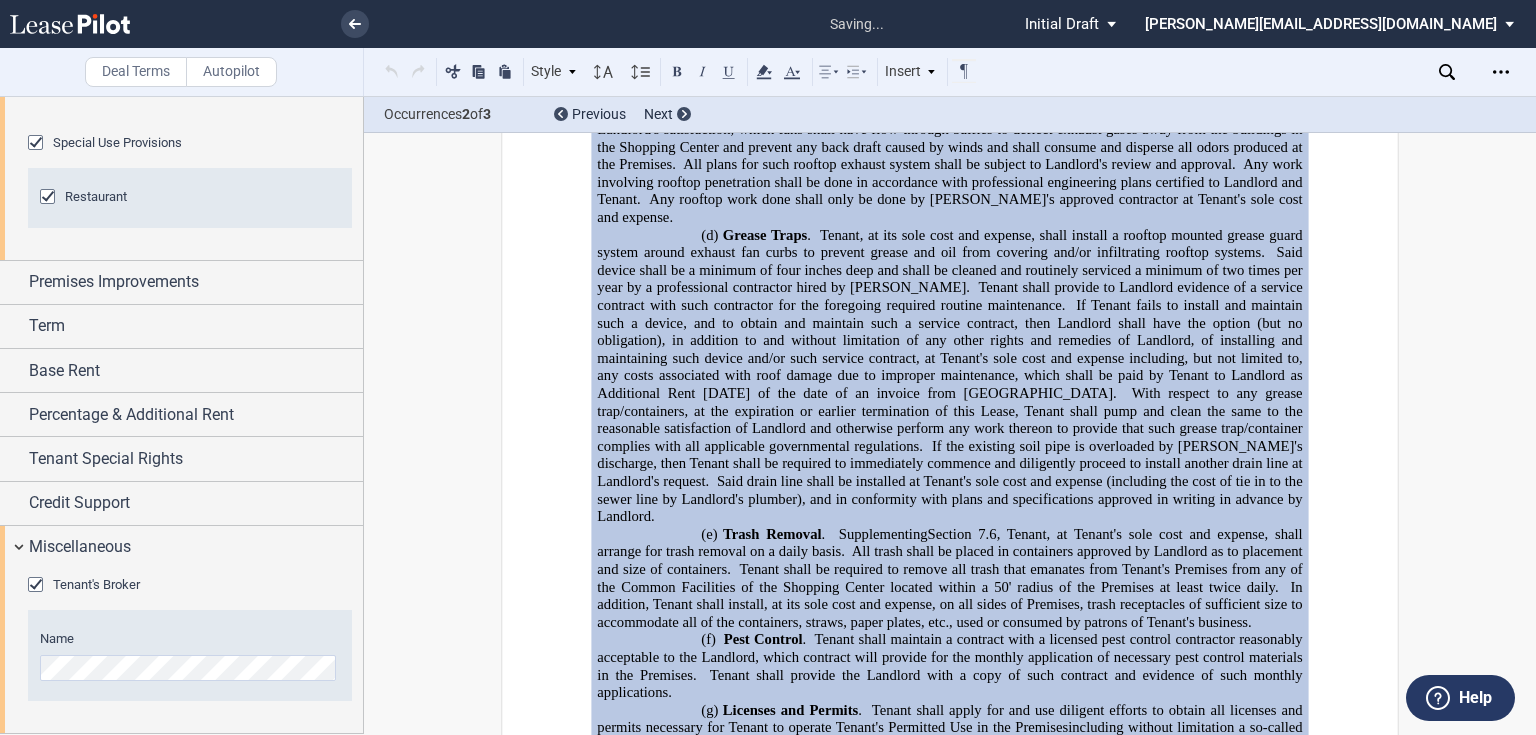 click on "”) permitting the Tenant to sell beer, wine, liquor and other alcoholic beverages for on-Premises consumption seven days per week, subject to and in accordance with all applicable provisions of law and this Lease" 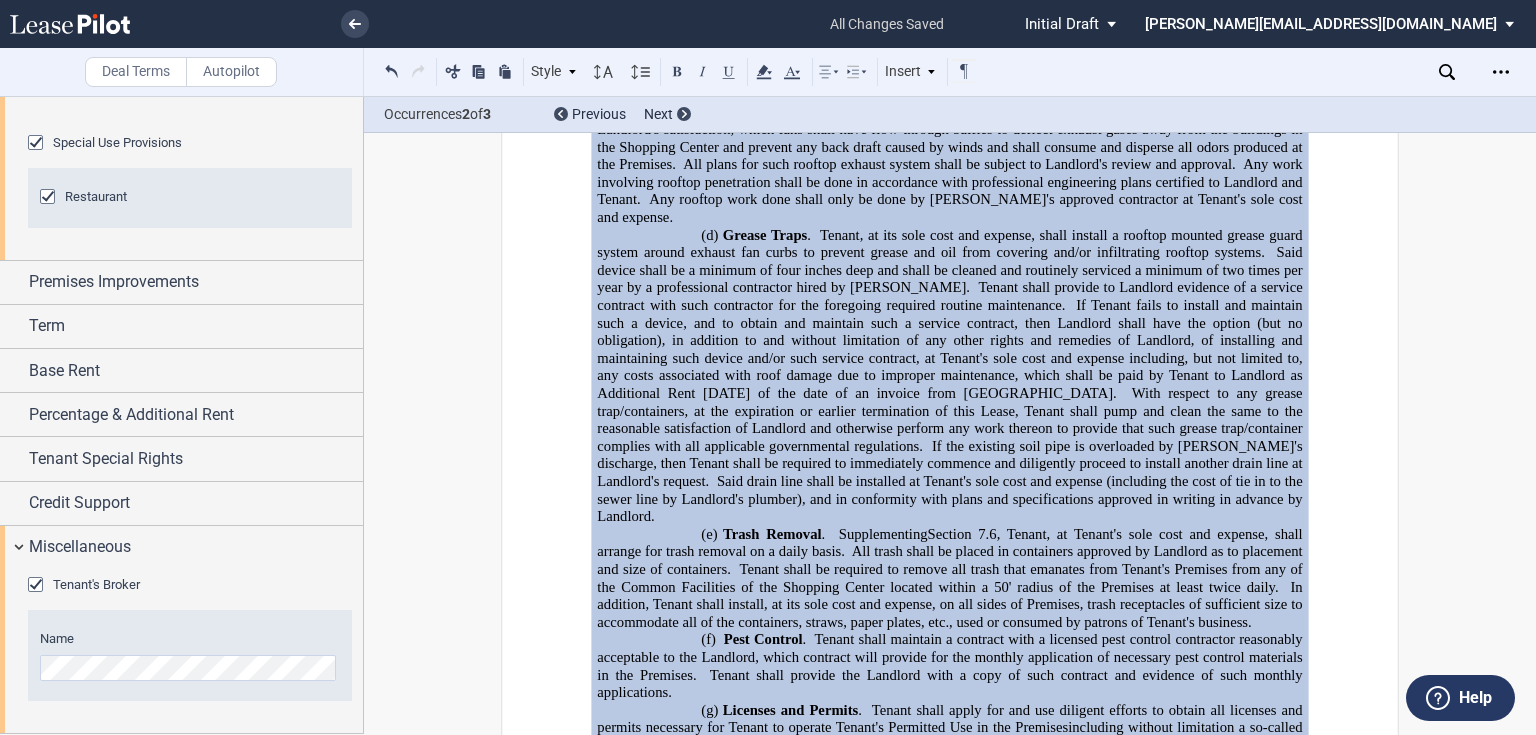 click on "reasonable" 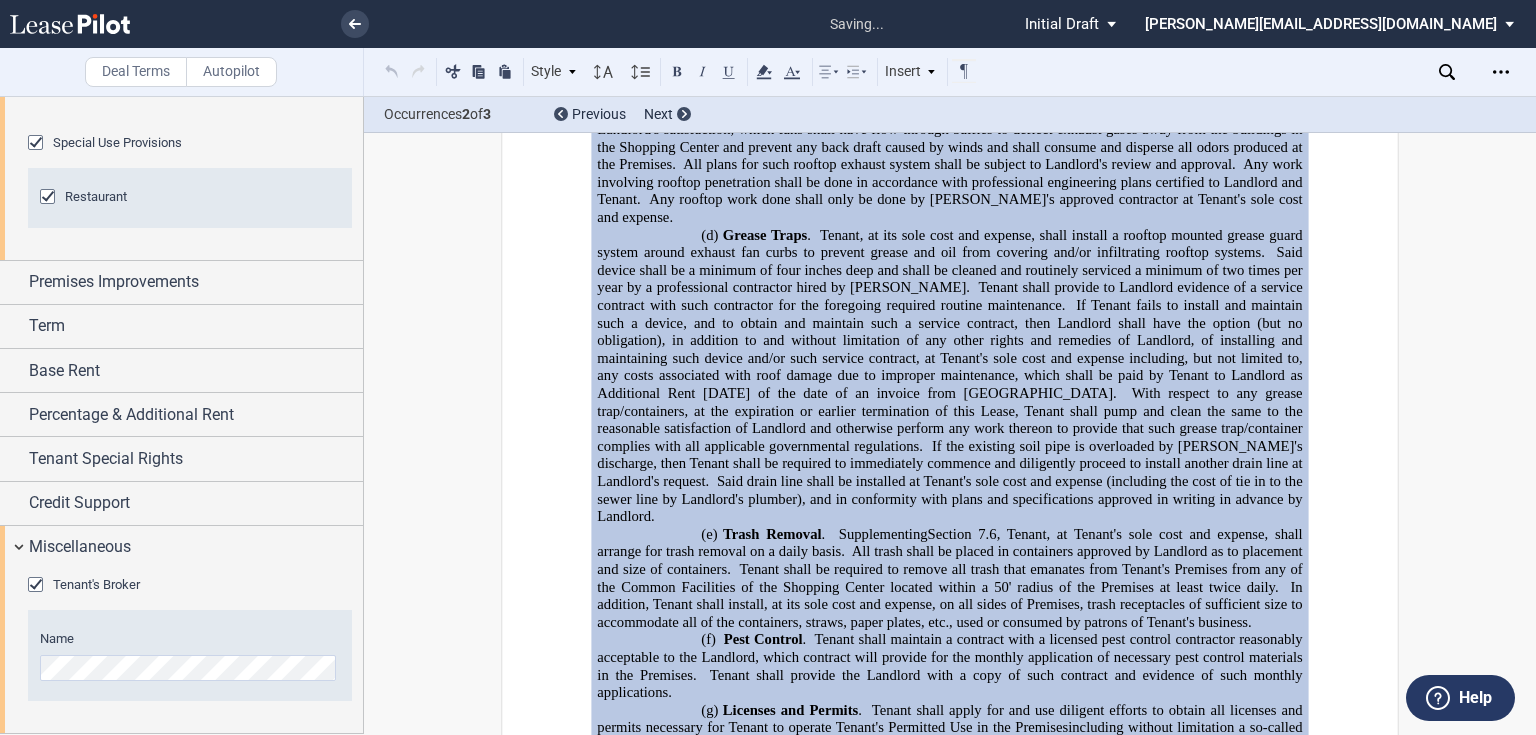click on "efforts to restrict and control unruly, drunken, offensive, or [MEDICAL_DATA]; and maintain order and decorum in and around all portions of the Premises." 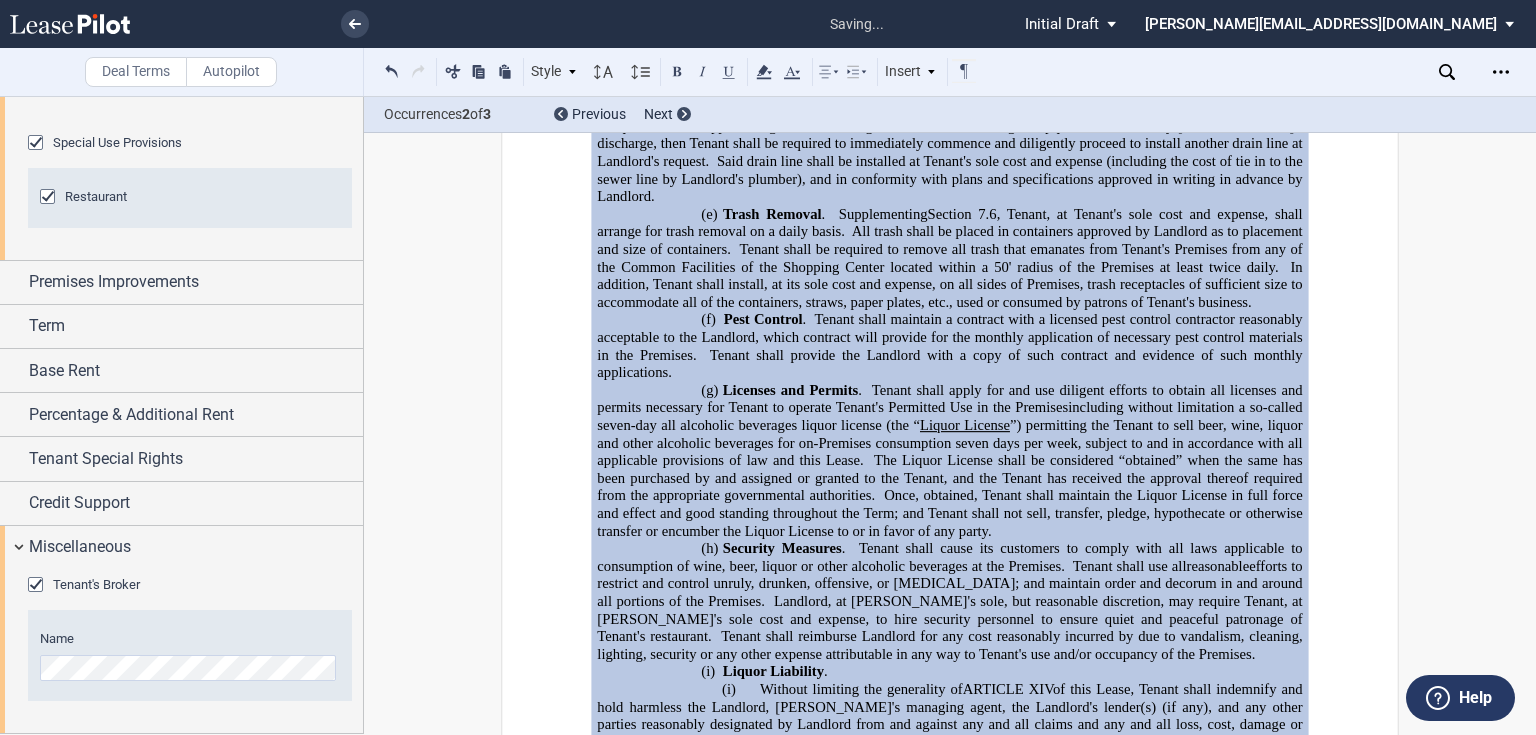 scroll, scrollTop: 26907, scrollLeft: 0, axis: vertical 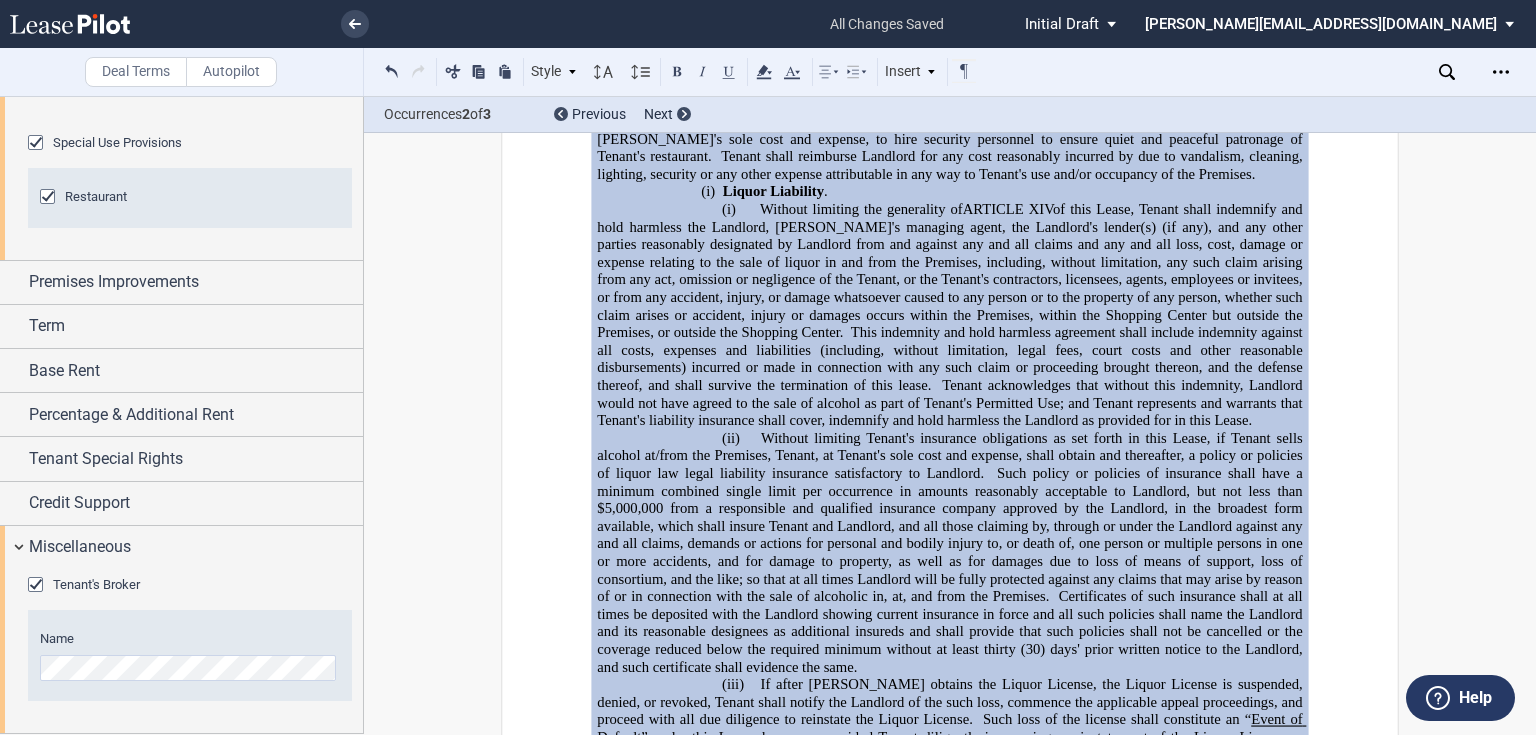 click on "[*City]" 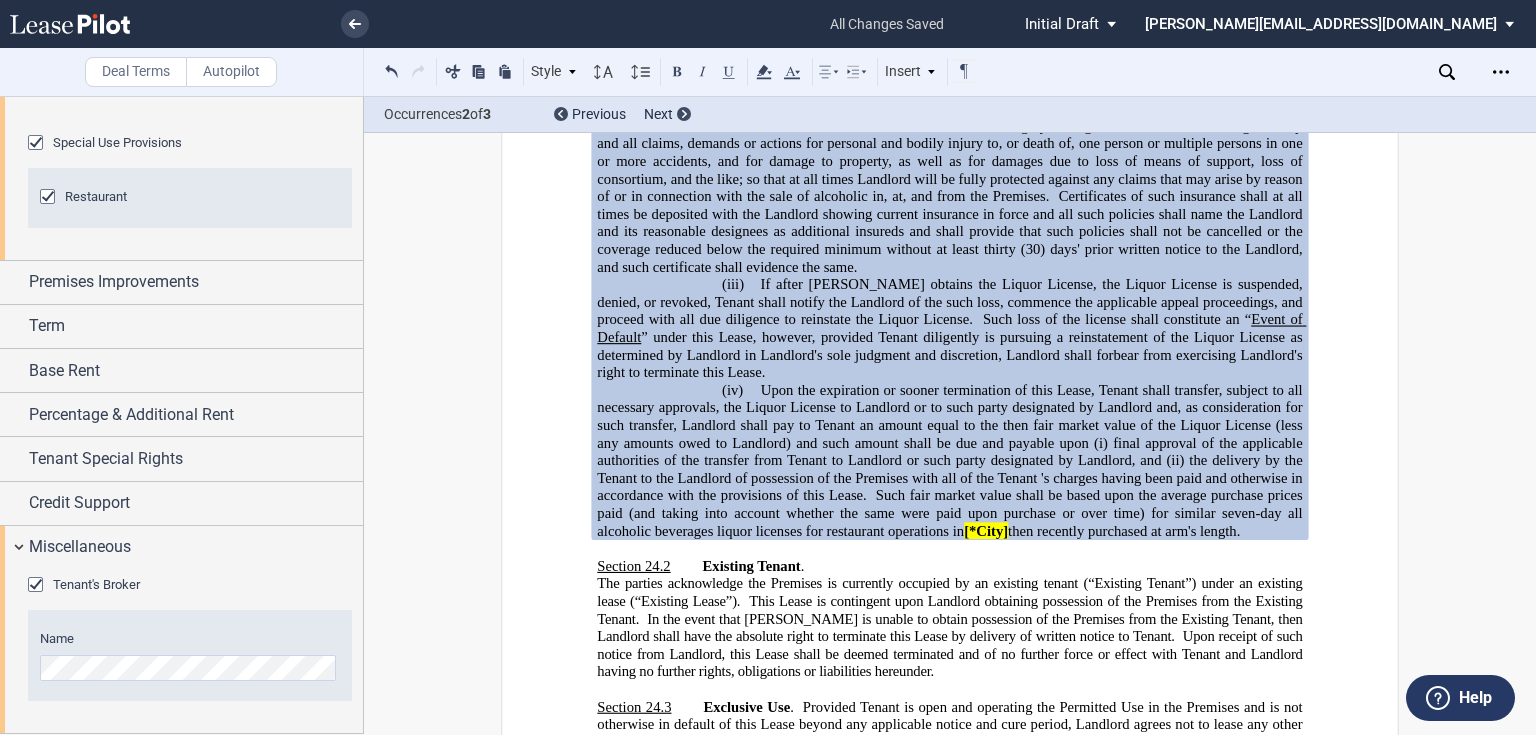 click on "Provided Tenant is open and operating the Permitted Use in the Premises and is not otherwise in default of this Lease beyond any applicable notice and cure period, Landlord agrees not to lease any other space in the [GEOGRAPHIC_DATA] during the Term for the principal business of" 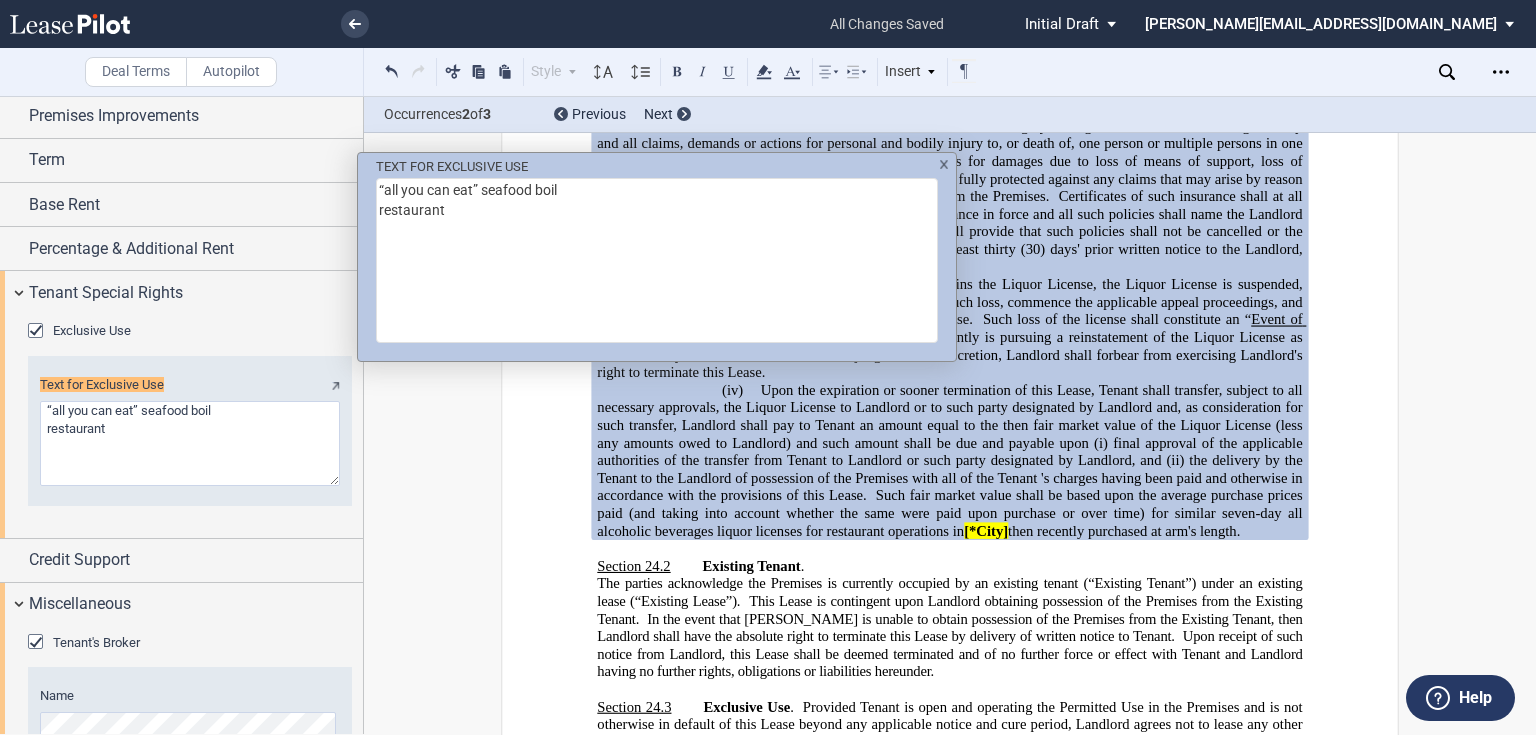 scroll, scrollTop: 428, scrollLeft: 0, axis: vertical 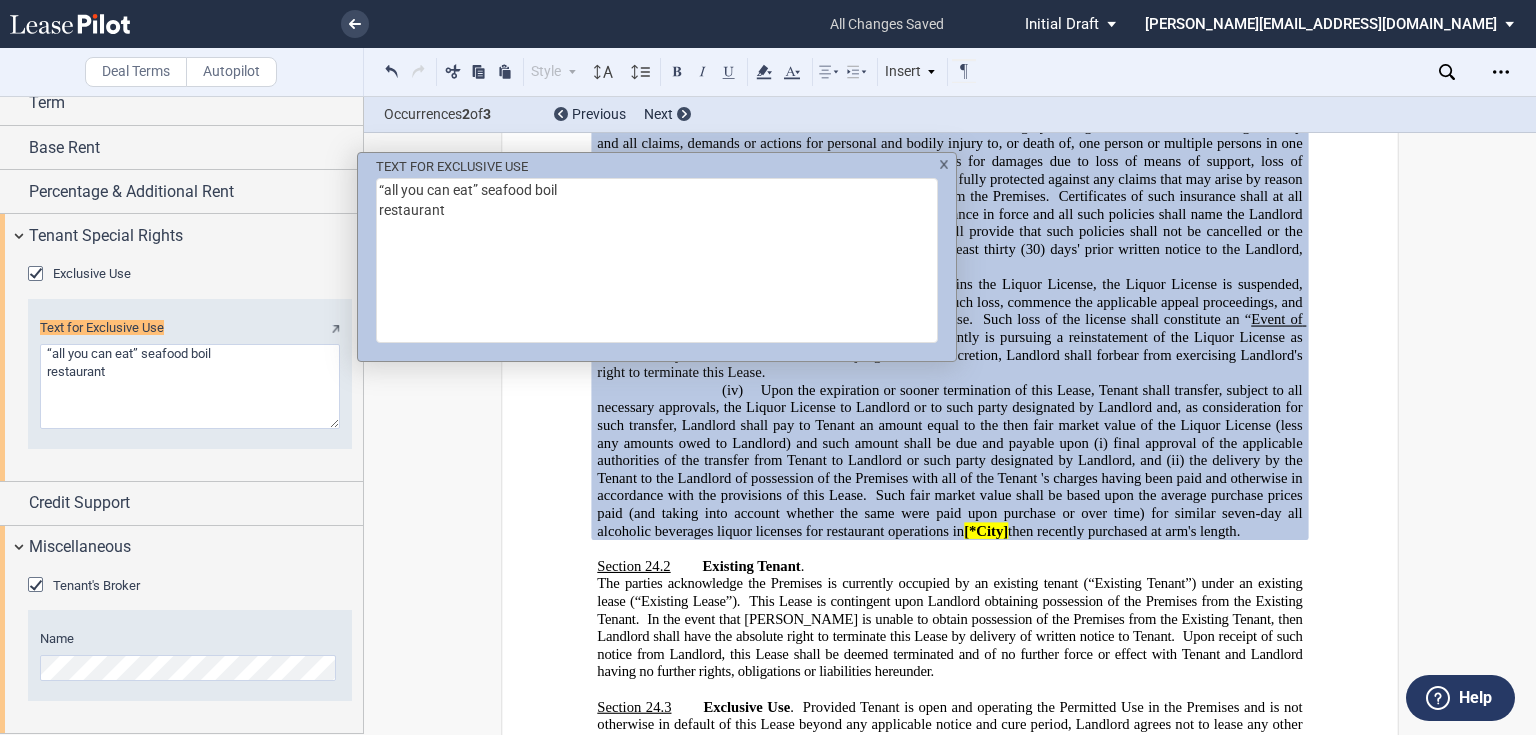 click on "TEXT FOR EXCLUSIVE USE
“all you can eat” seafood boil
restaurant" at bounding box center [657, 249] 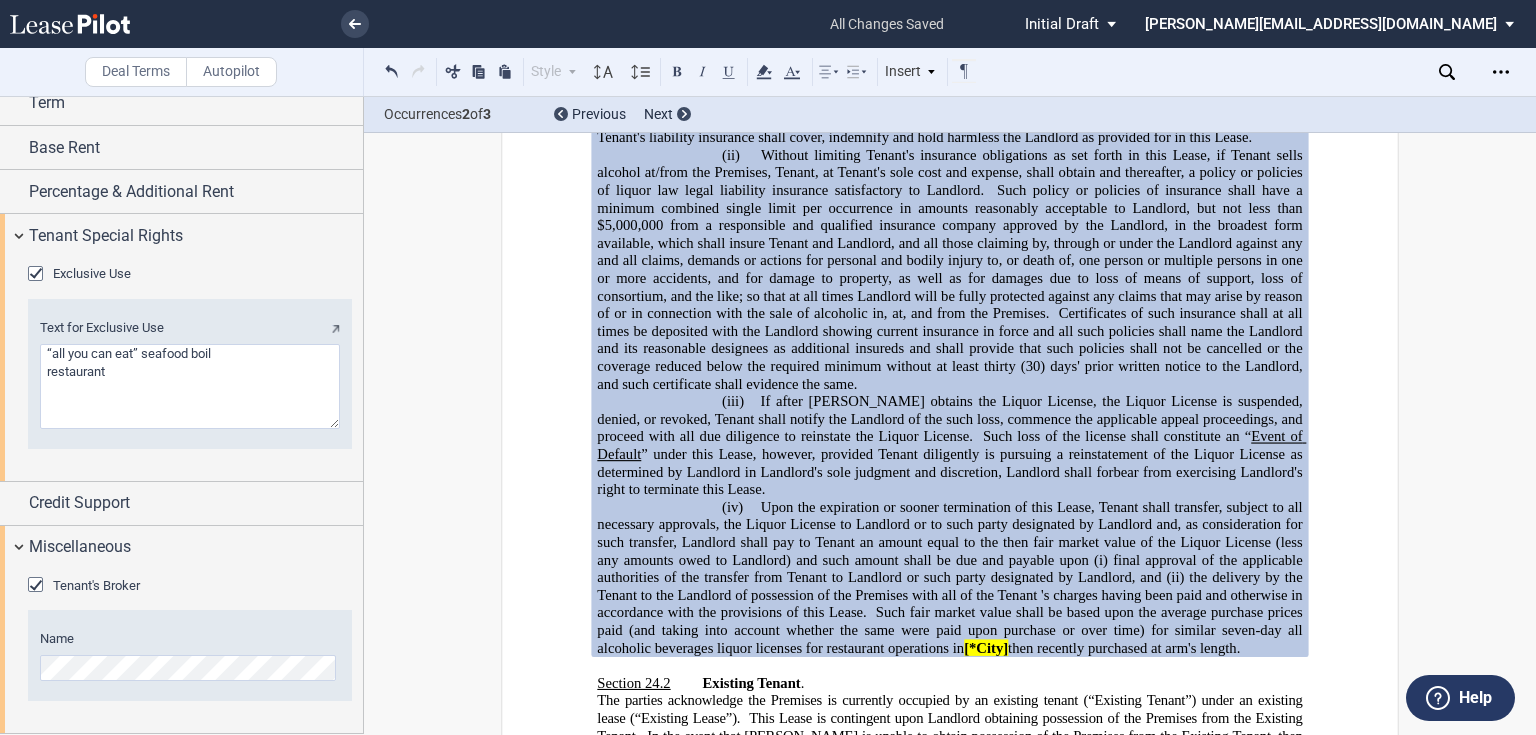 scroll, scrollTop: 27067, scrollLeft: 0, axis: vertical 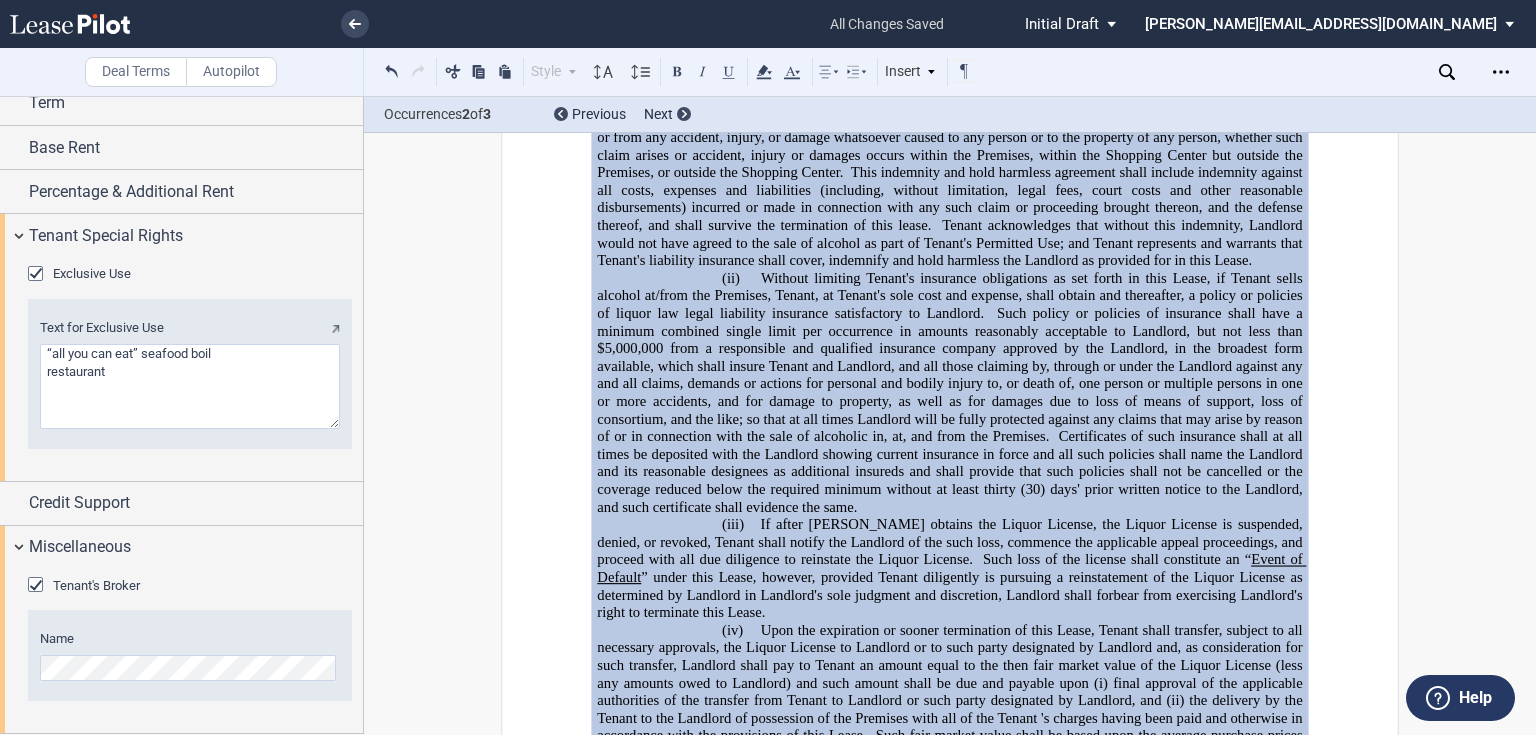click on "Section 24.2                Existing Tenant ." at bounding box center [949, 806] 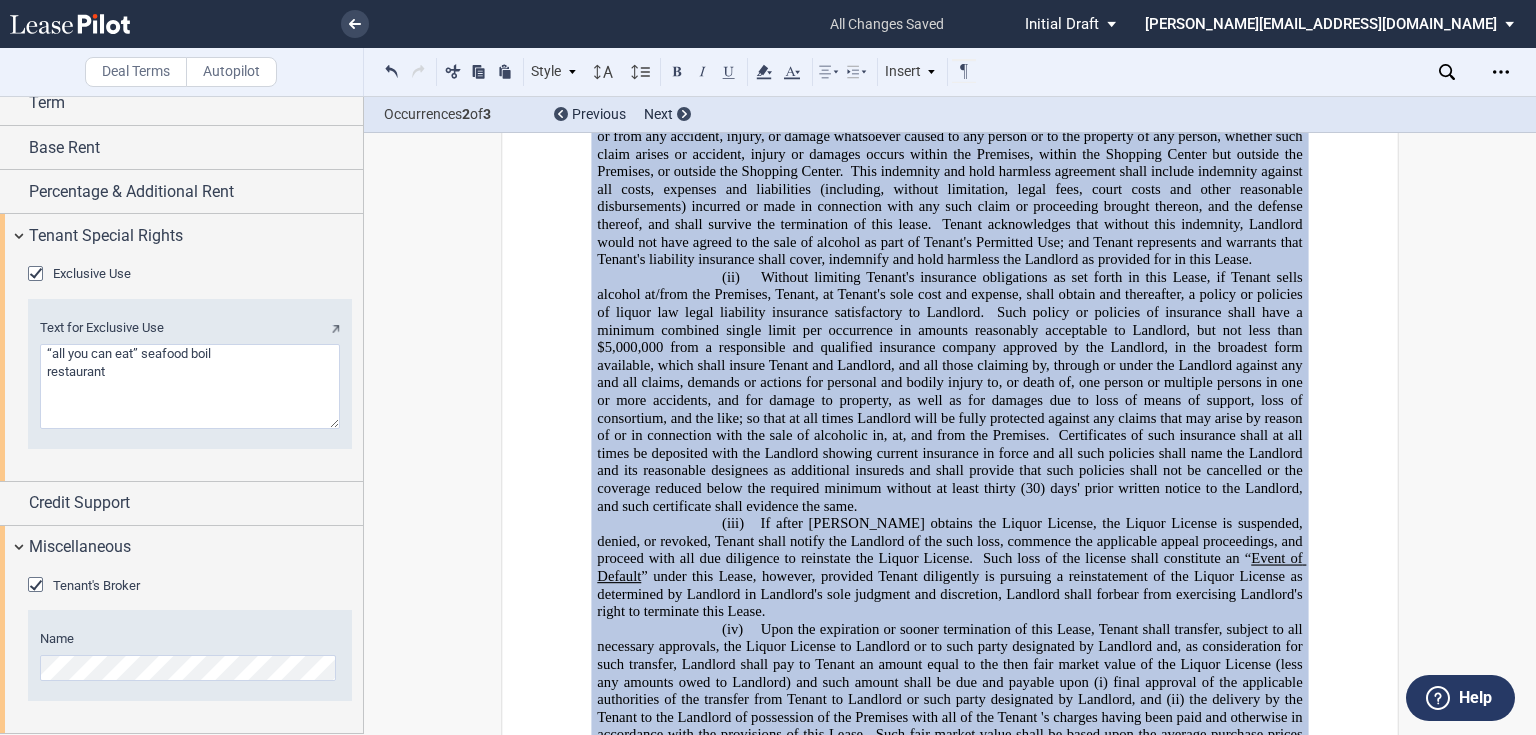 scroll, scrollTop: 27067, scrollLeft: 0, axis: vertical 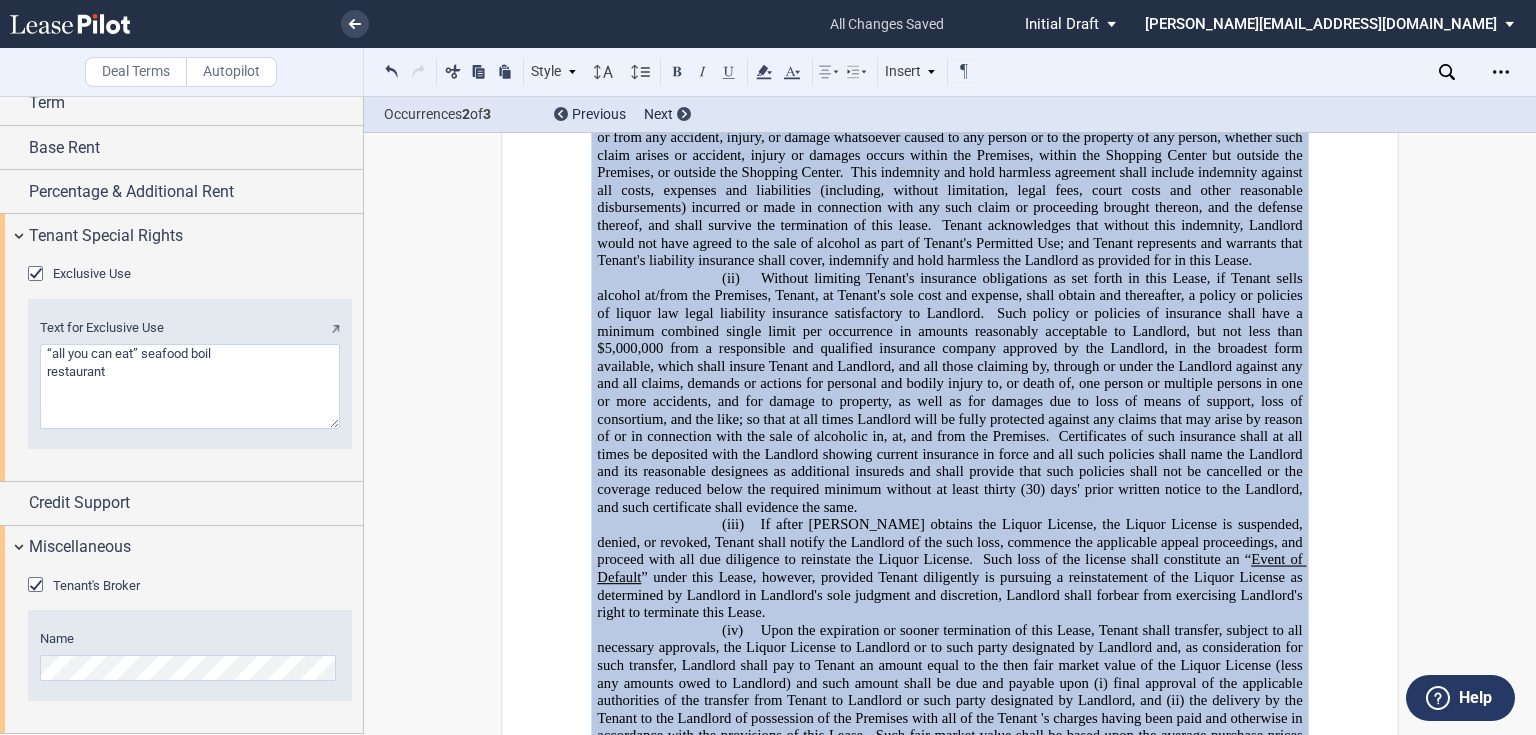 click on "Such fair market value shall be based upon the average purchase prices paid (and taking into account whether the same were paid upon purchase or over time) for similar seven-day all alcoholic beverages liquor licenses for restaurant operations in" 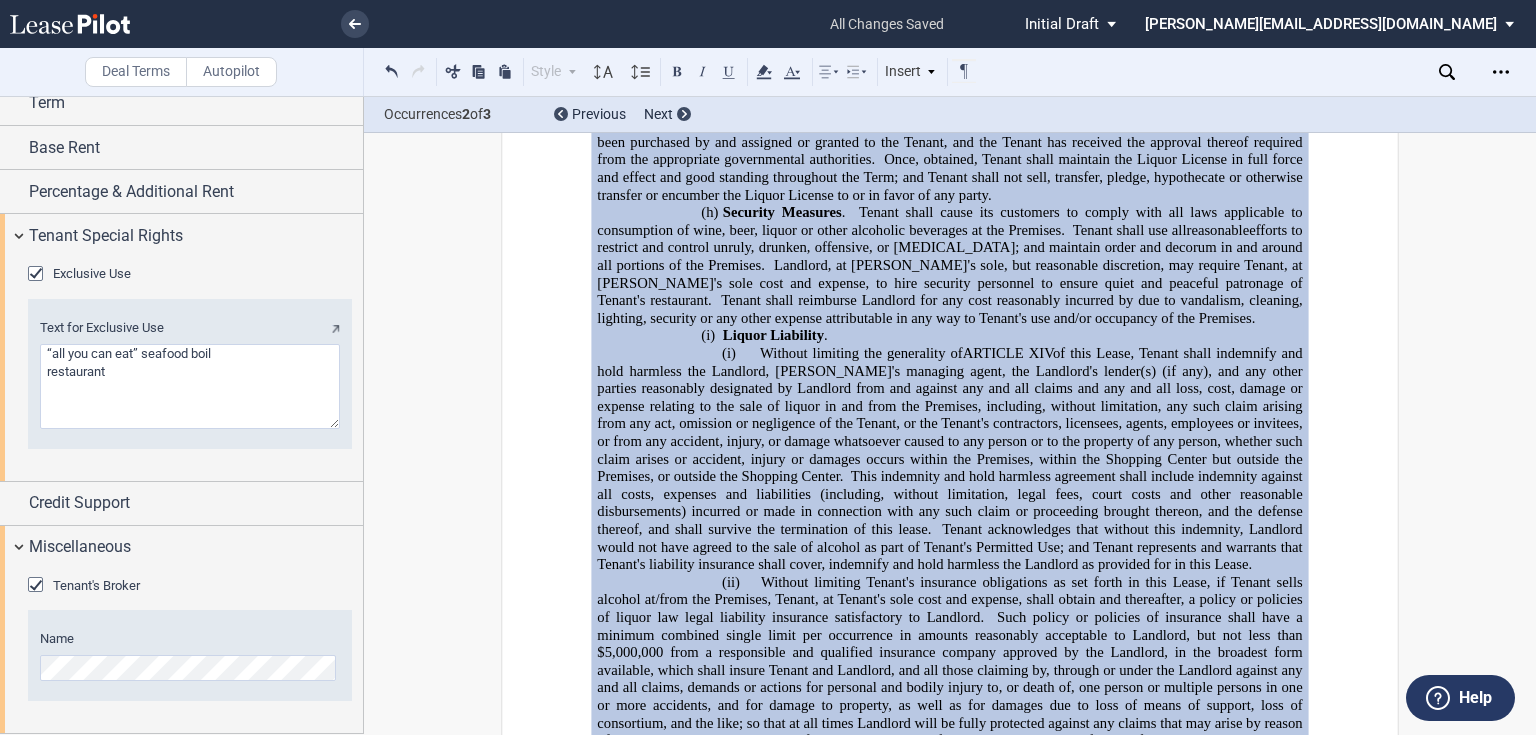 scroll, scrollTop: 26939, scrollLeft: 0, axis: vertical 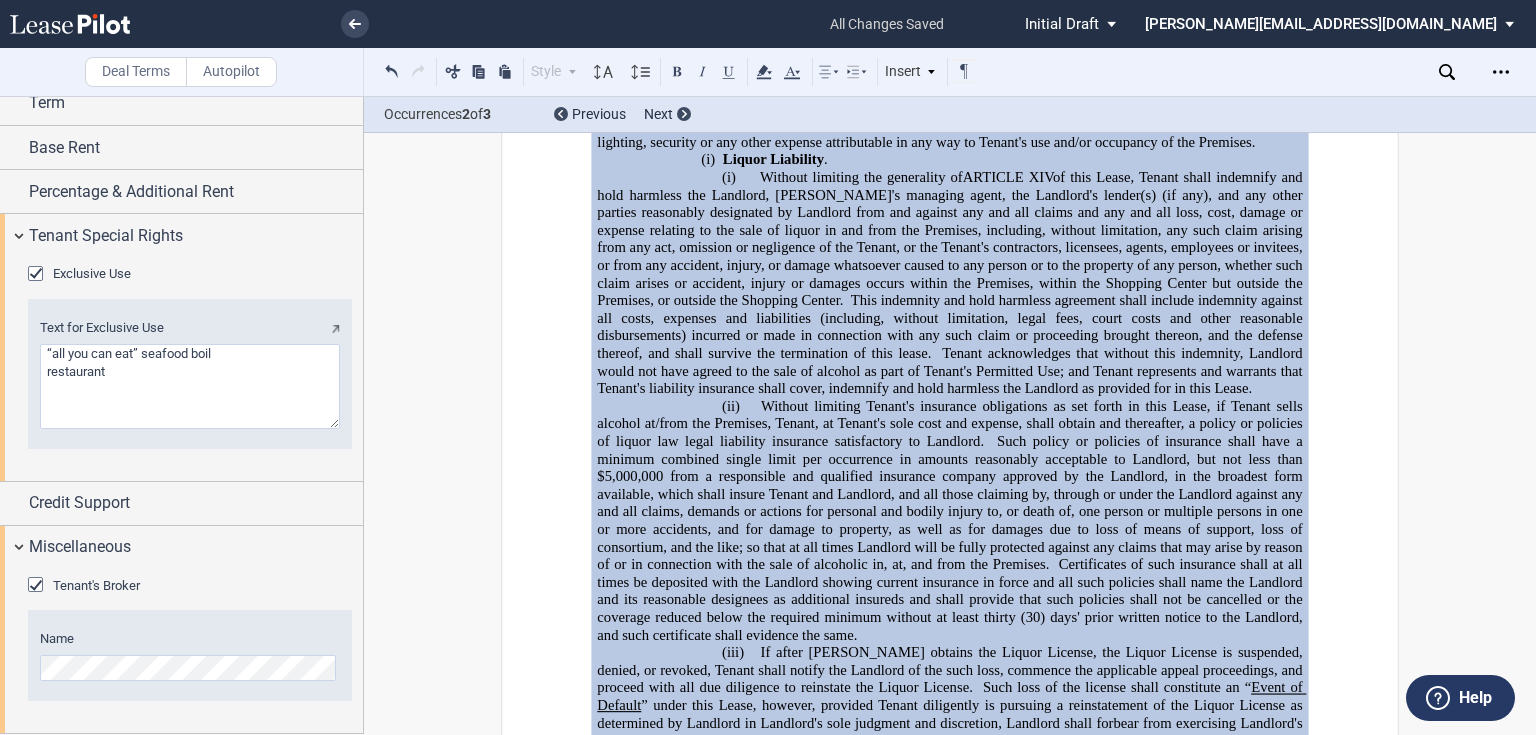 click on "﻿" at bounding box center [949, 917] 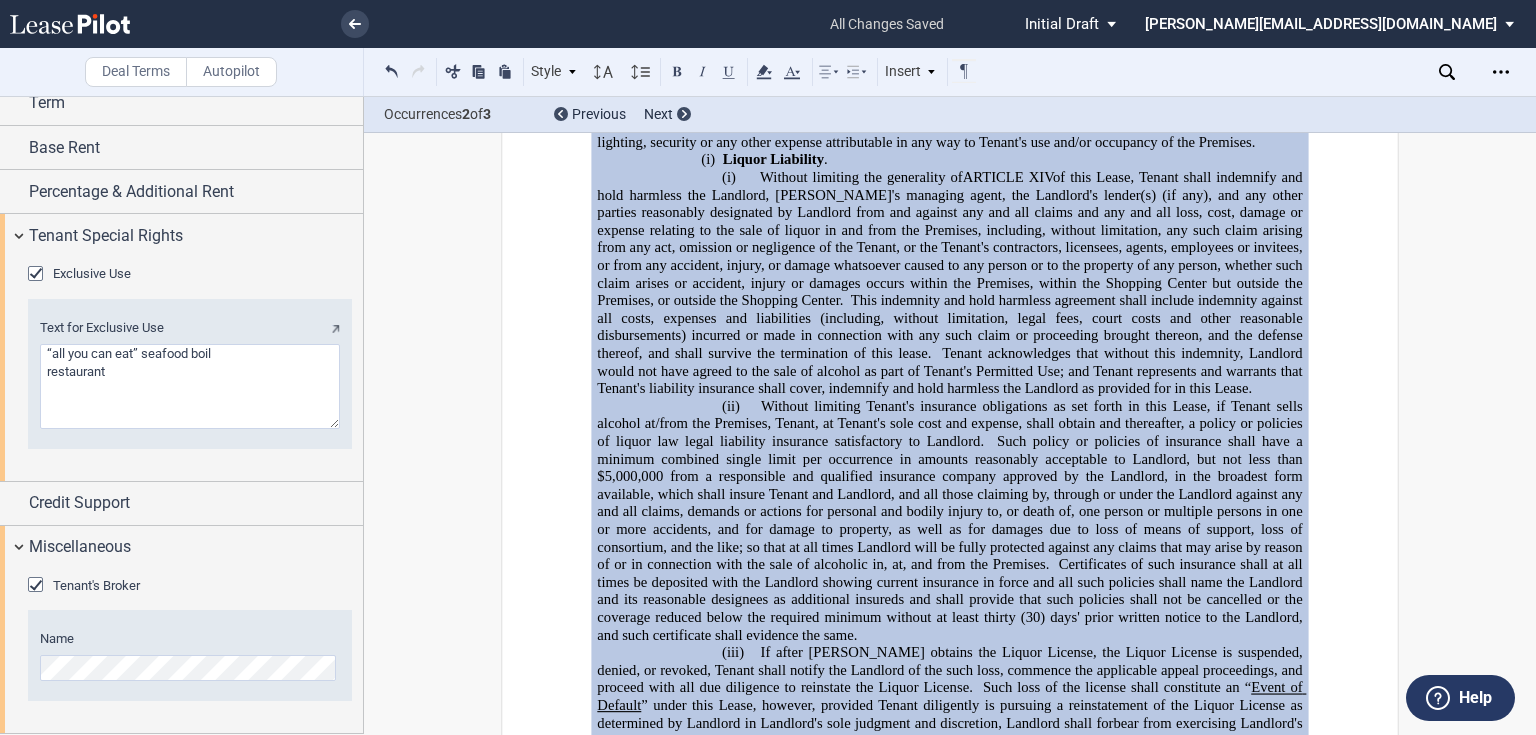 drag, startPoint x: 964, startPoint y: 557, endPoint x: 1008, endPoint y: 562, distance: 44.28318 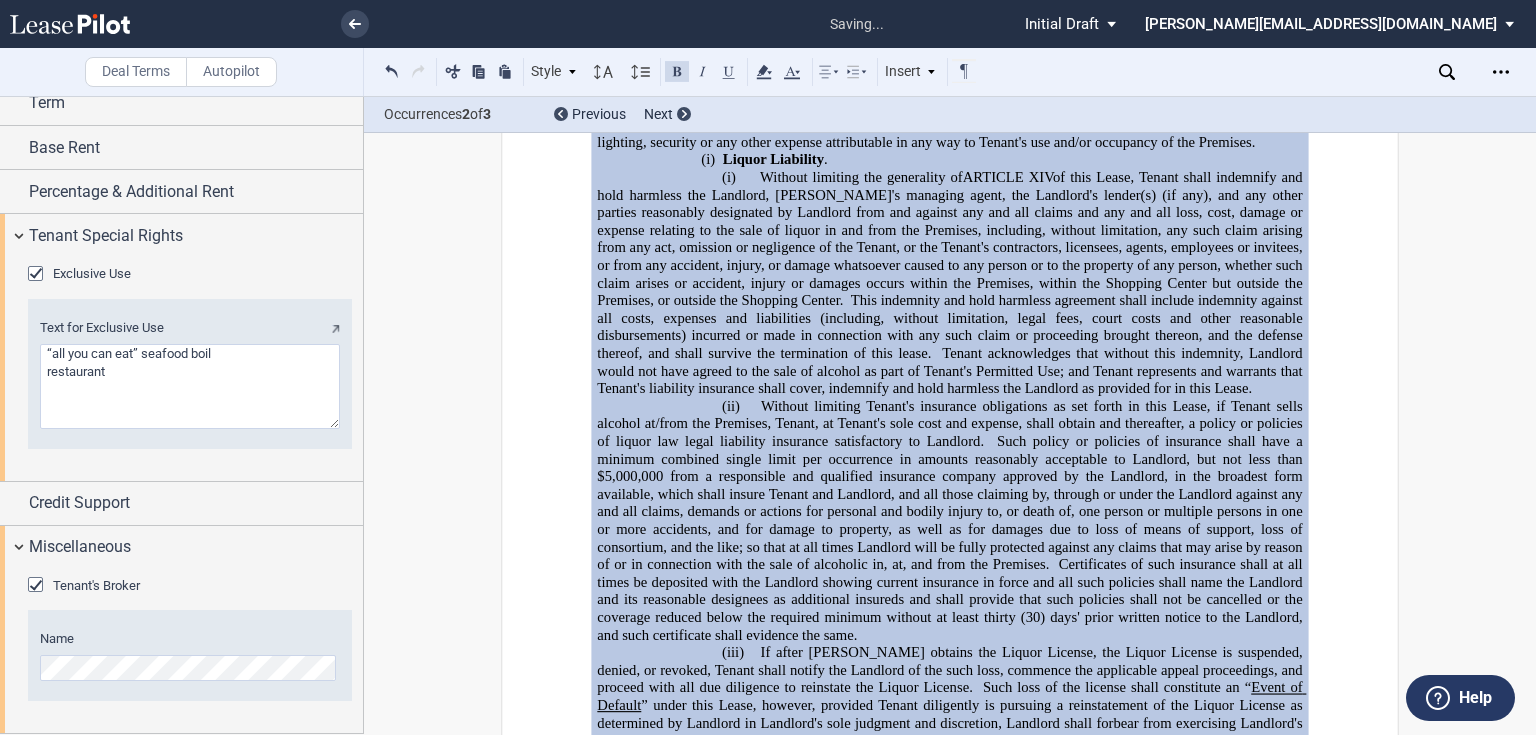 type 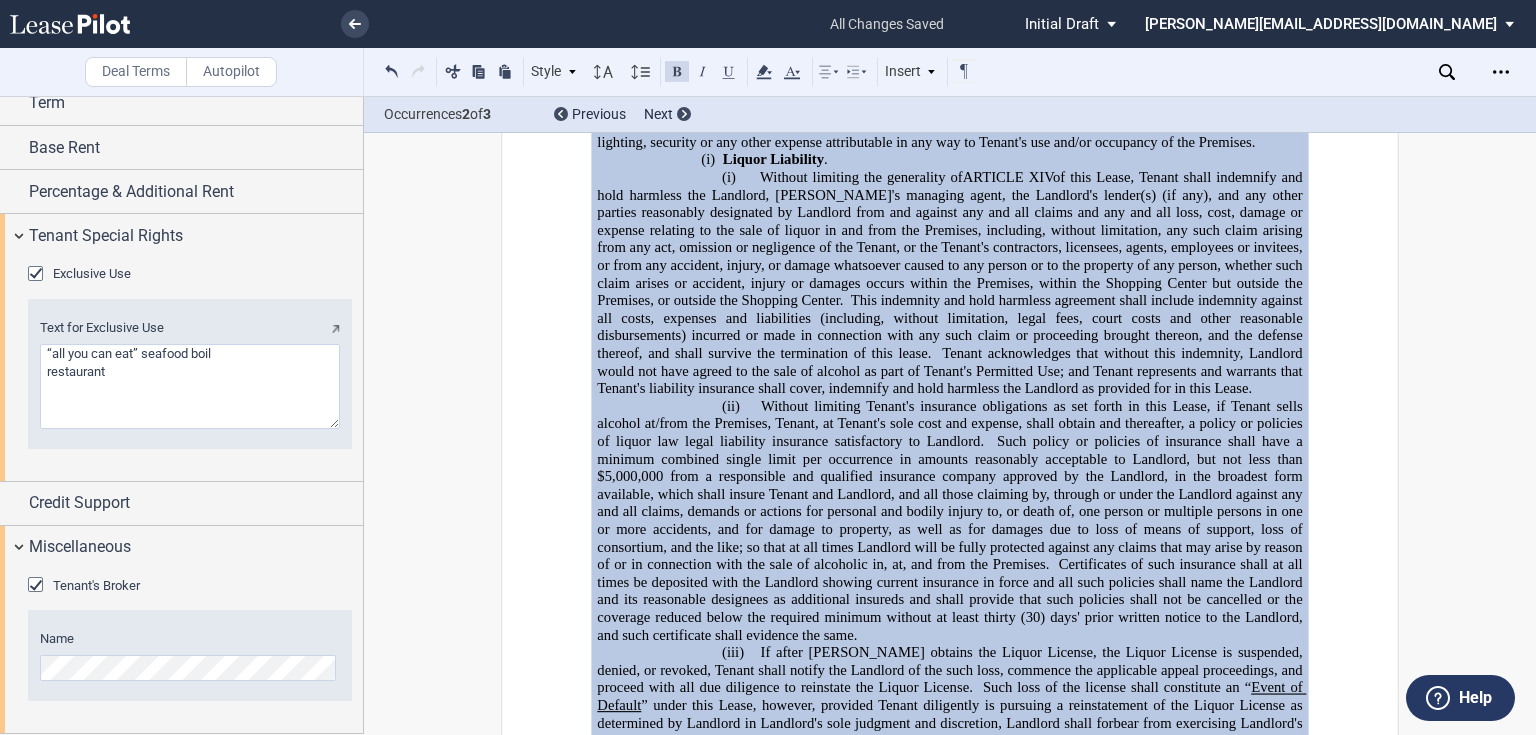 click at bounding box center [677, 71] 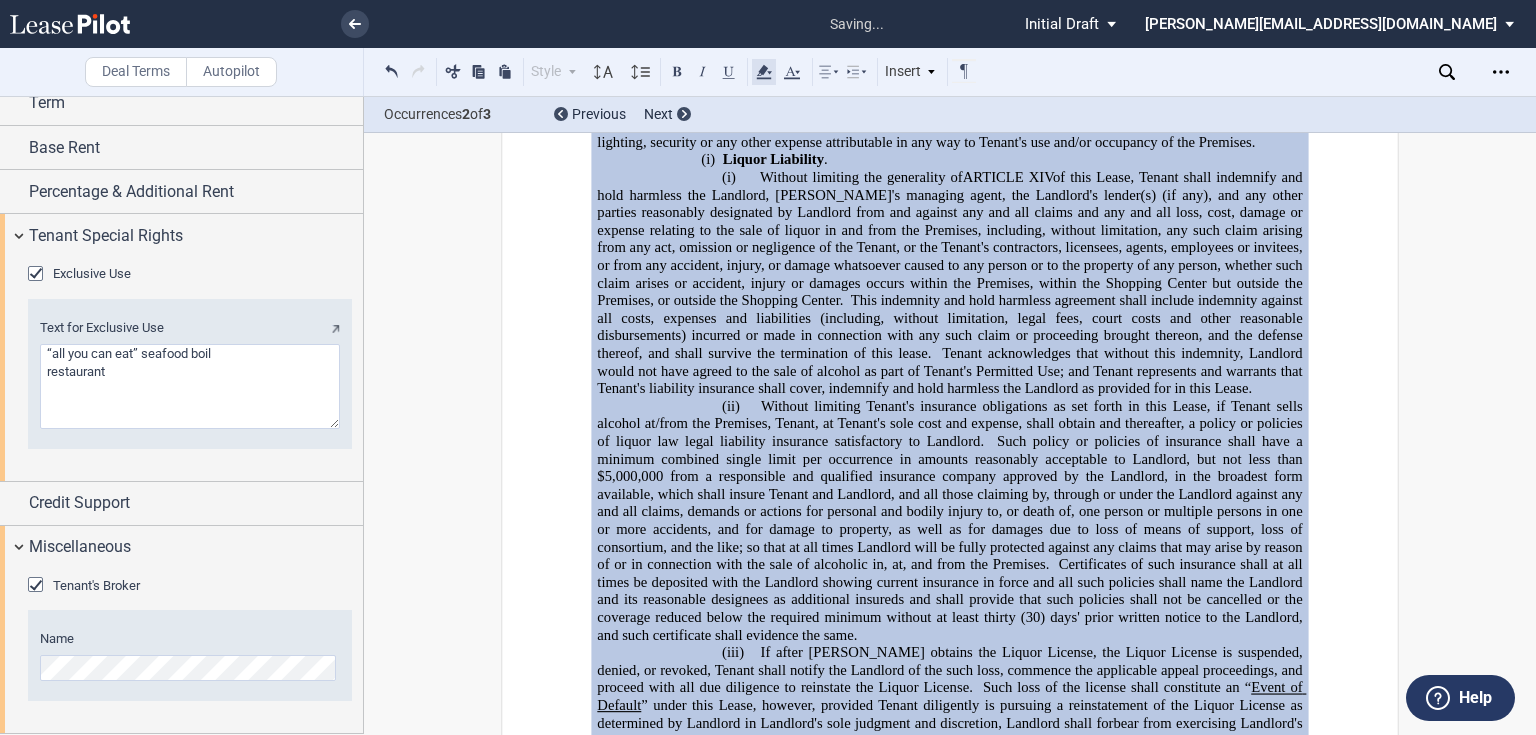 click 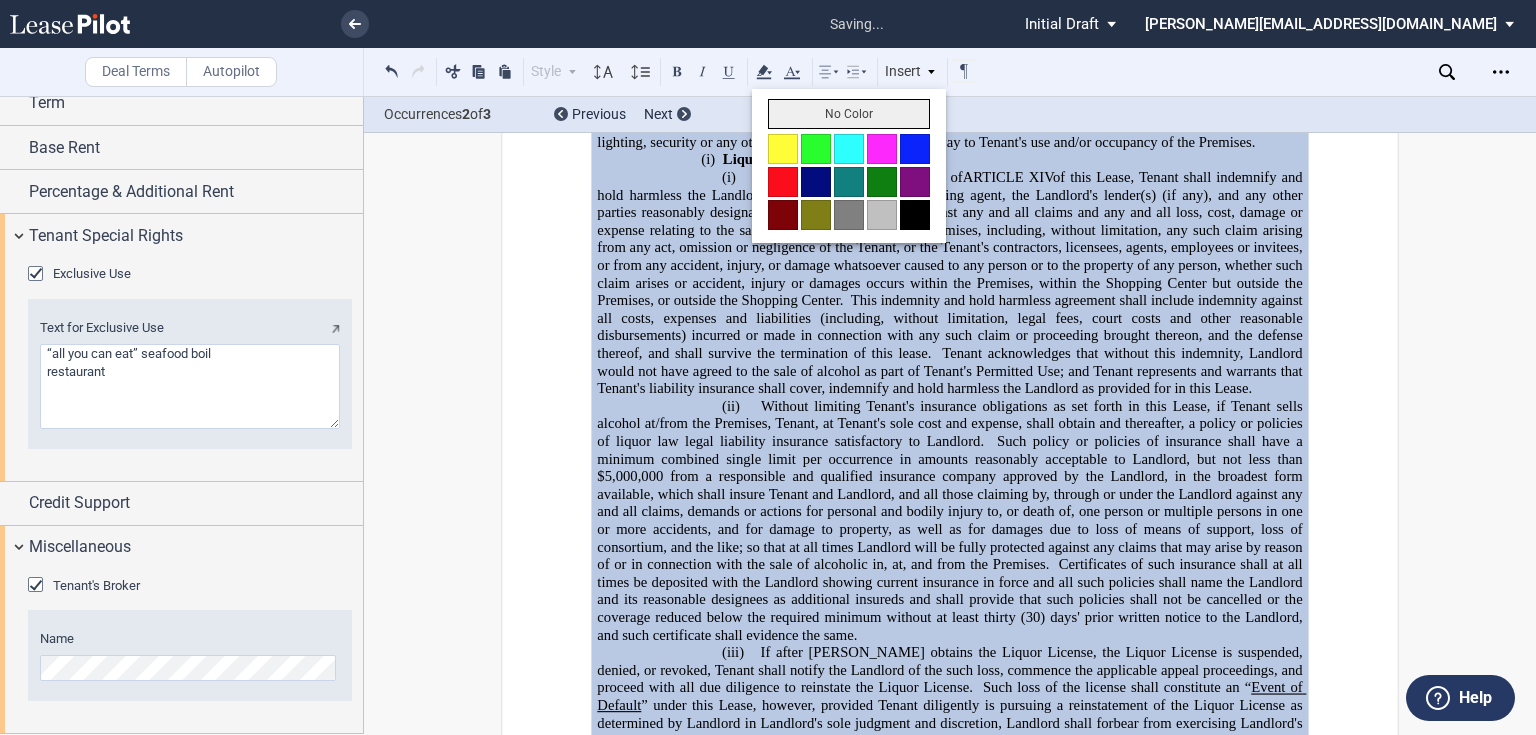 click on "No Color" at bounding box center (849, 114) 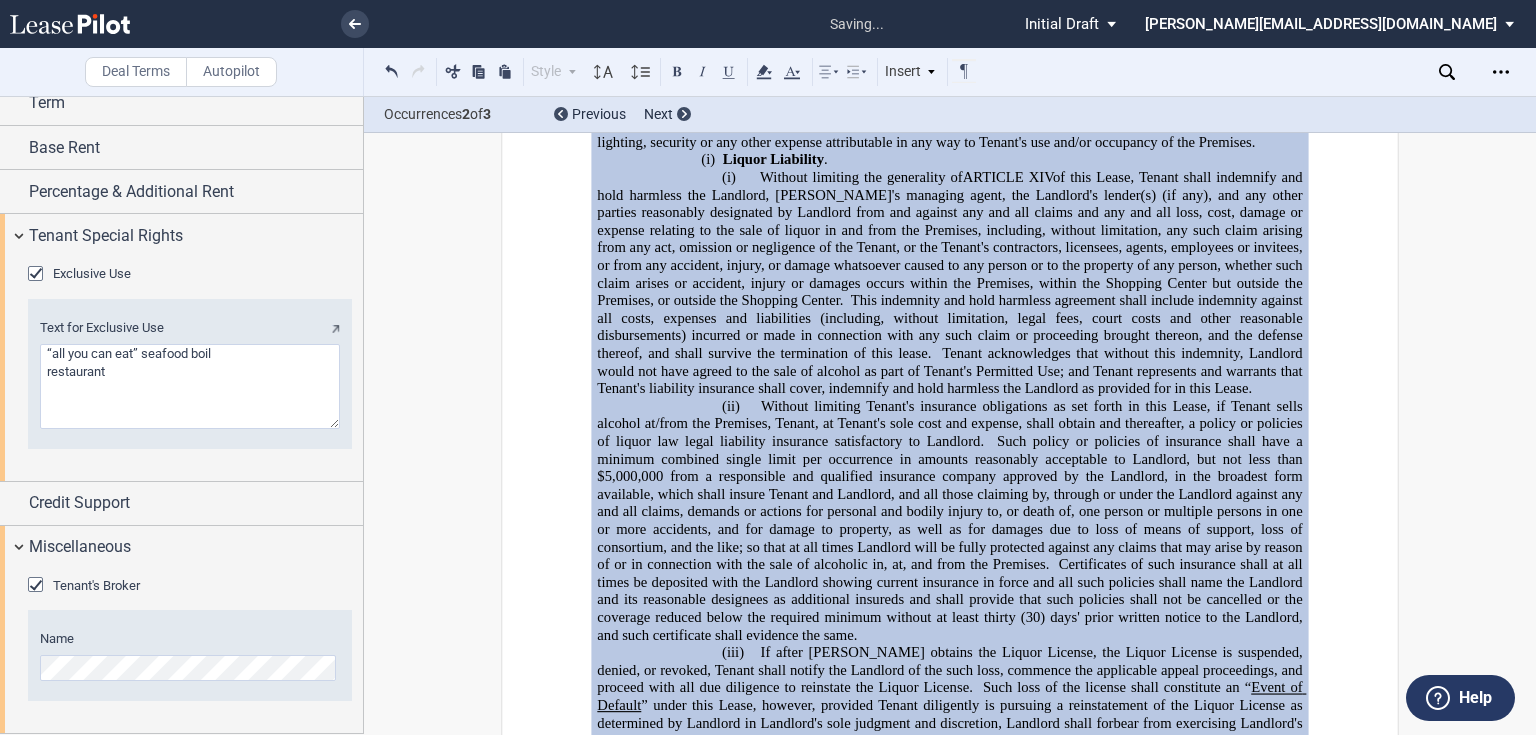 click on "Upon the expiration or sooner termination of this Lease, Tenant shall transfer, subject to all necessary approvals, the Liquor License to Landlord or to such party designated by Landlord and, as consideration for such transfer, Landlord shall pay to Tenant an amount equal to the then fair market value of the Liquor License (less any amounts owed to Landlord) and such amount shall be due and payable upon (i)" 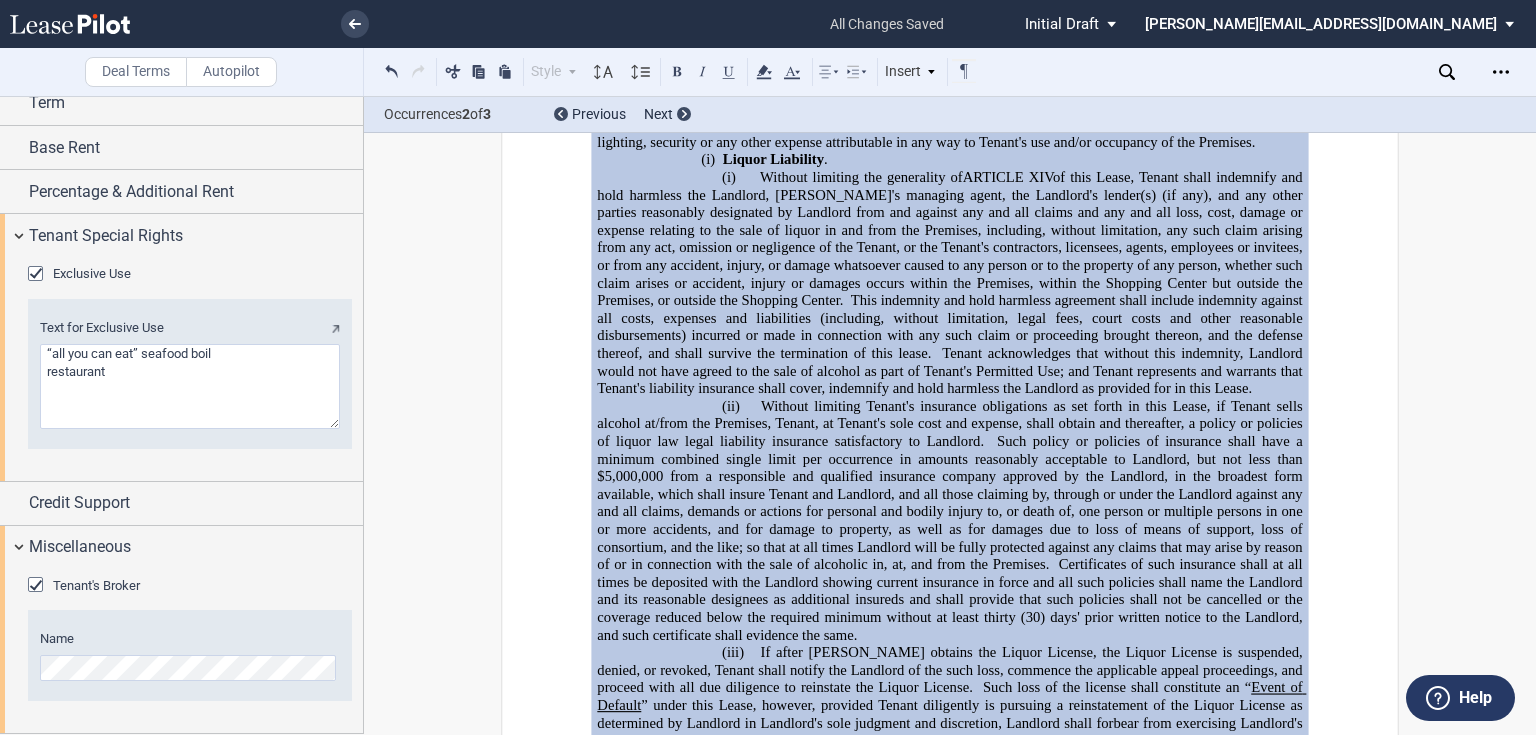 click on "Section 24.2                Existing Tenant ." at bounding box center [949, 934] 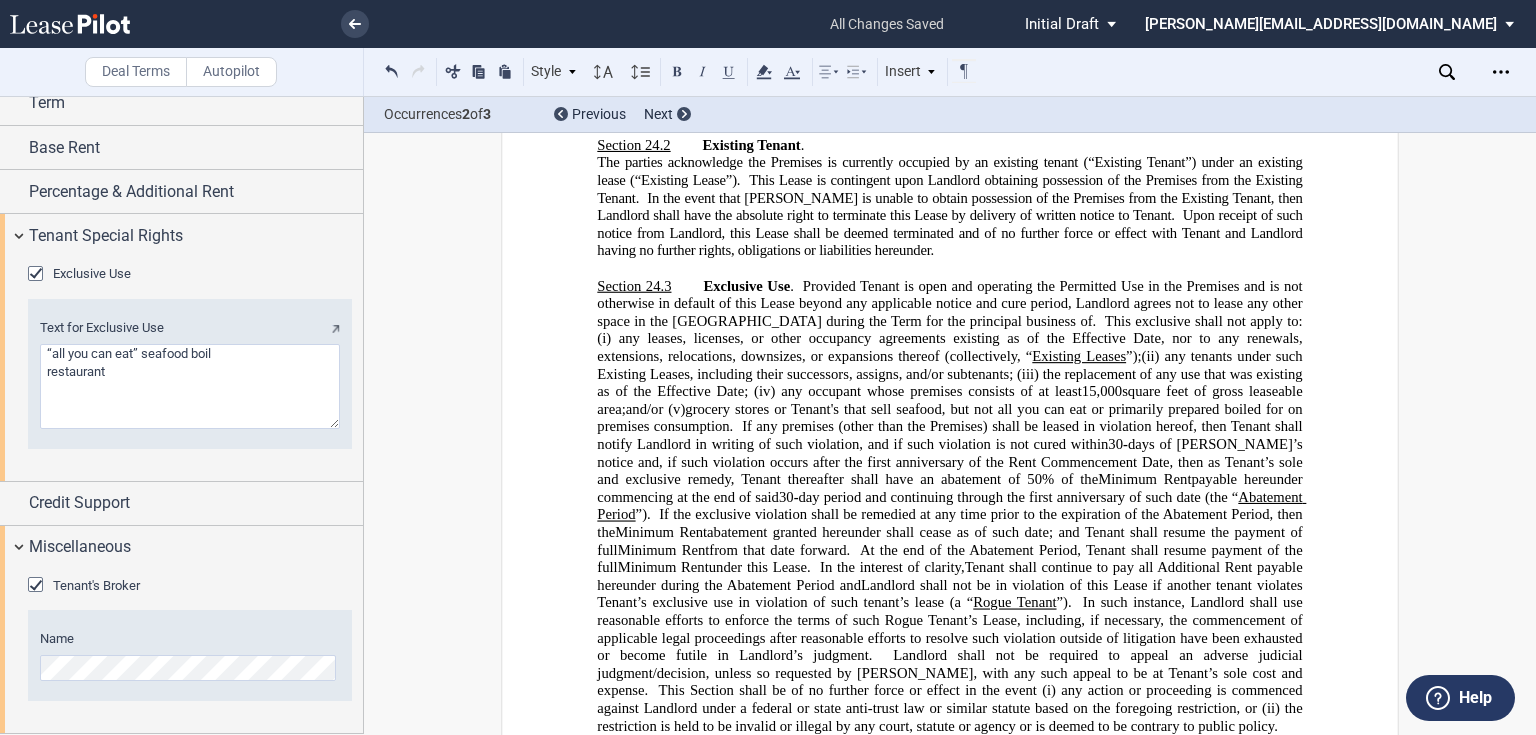 scroll, scrollTop: 27819, scrollLeft: 0, axis: vertical 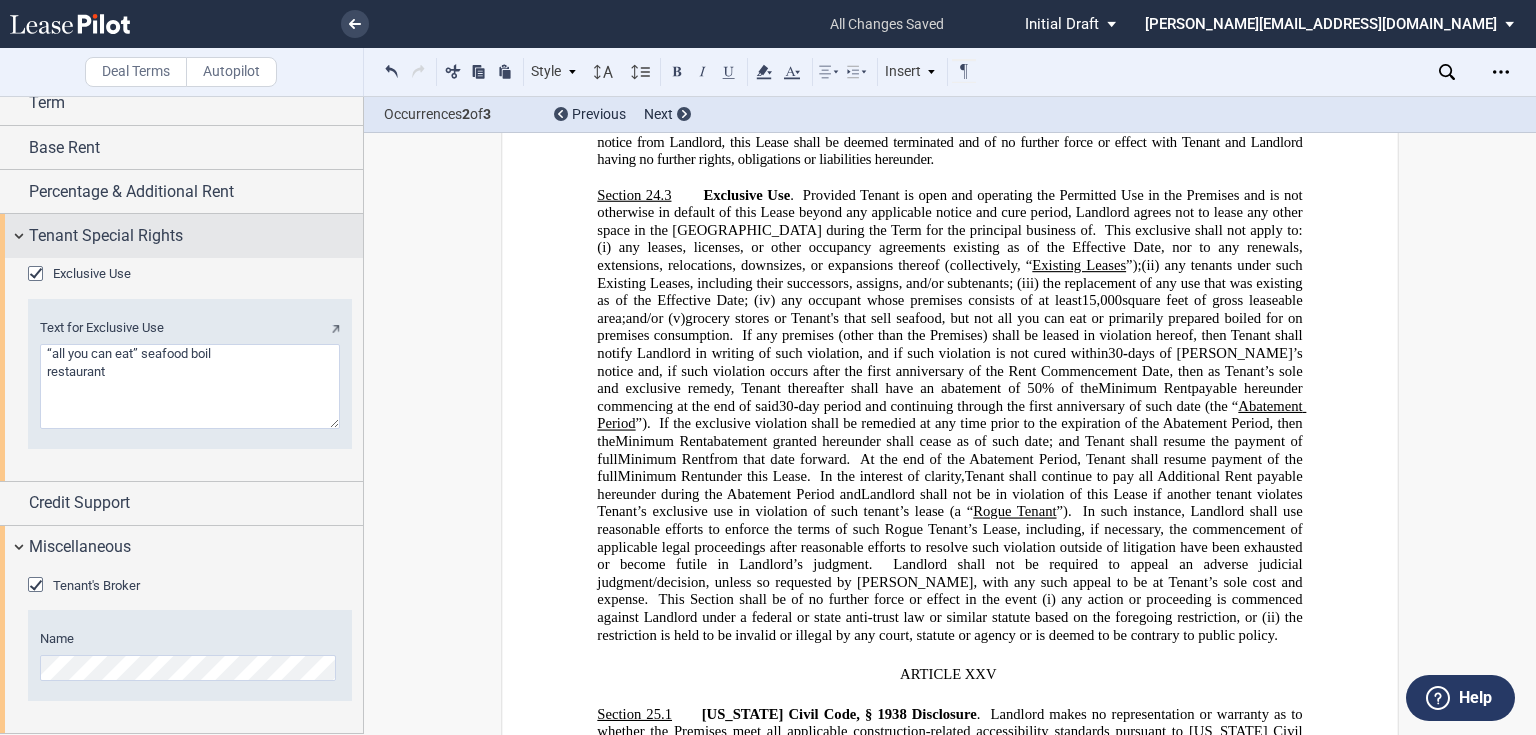 click on "Tenant Special Rights" at bounding box center (181, 235) 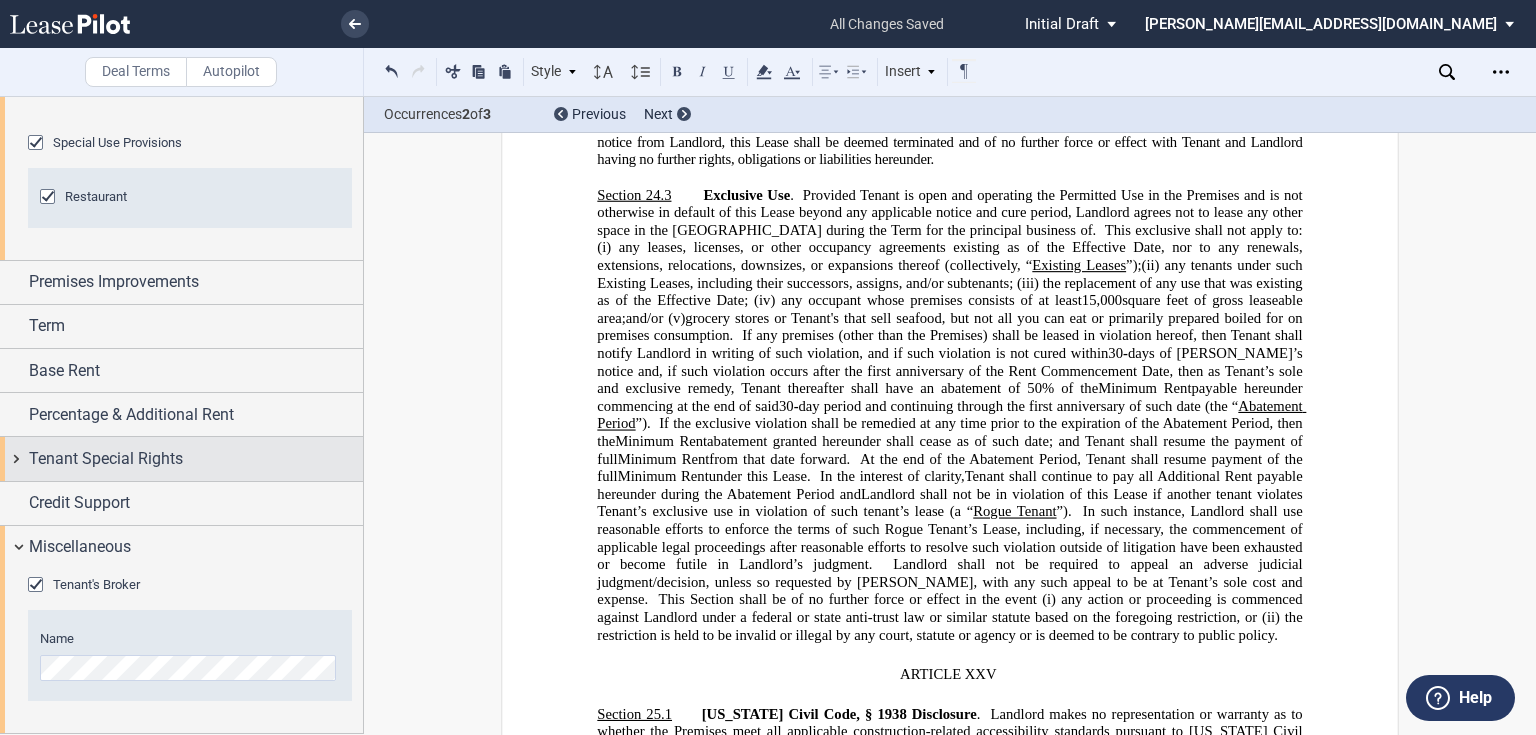scroll, scrollTop: 292, scrollLeft: 0, axis: vertical 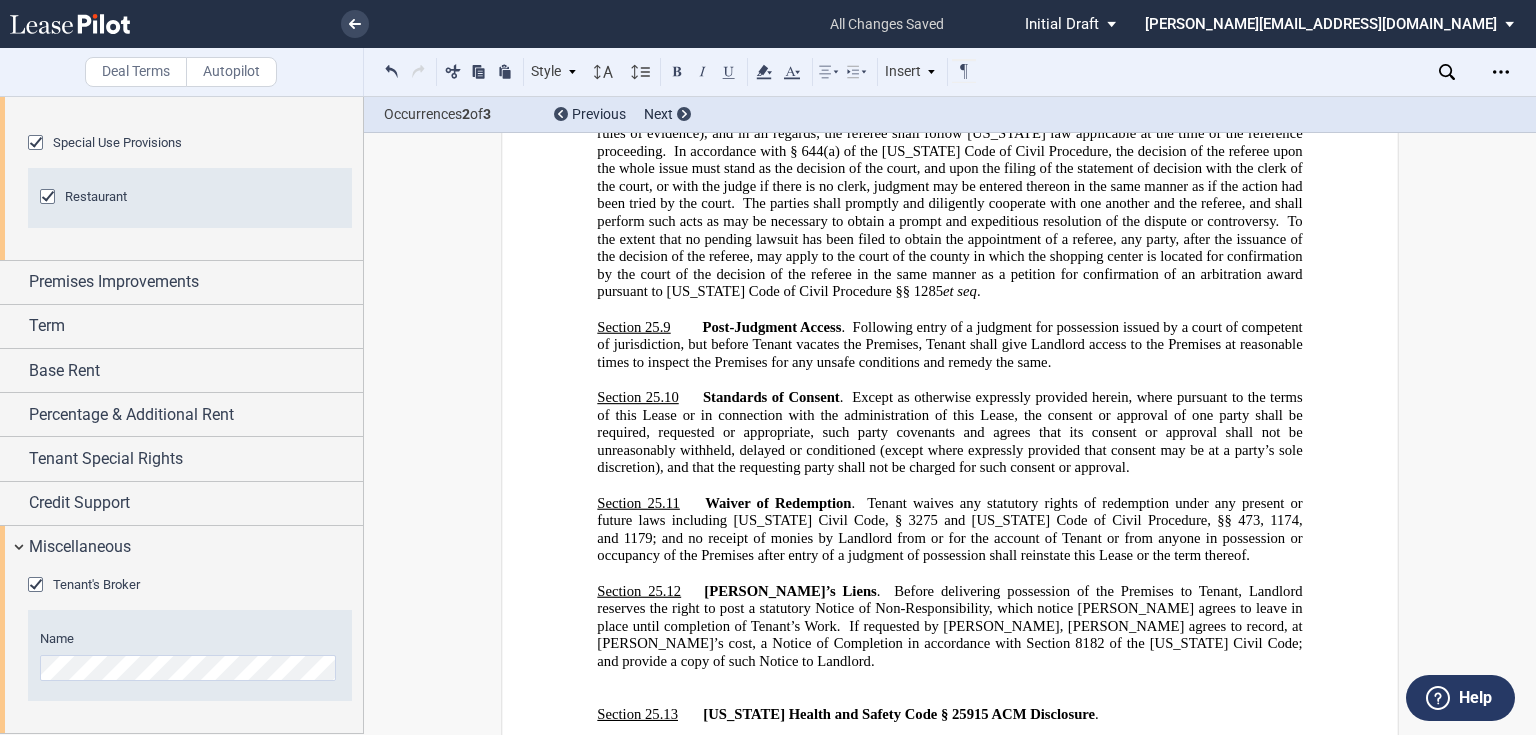 click on "Except for the ACCM Survey," 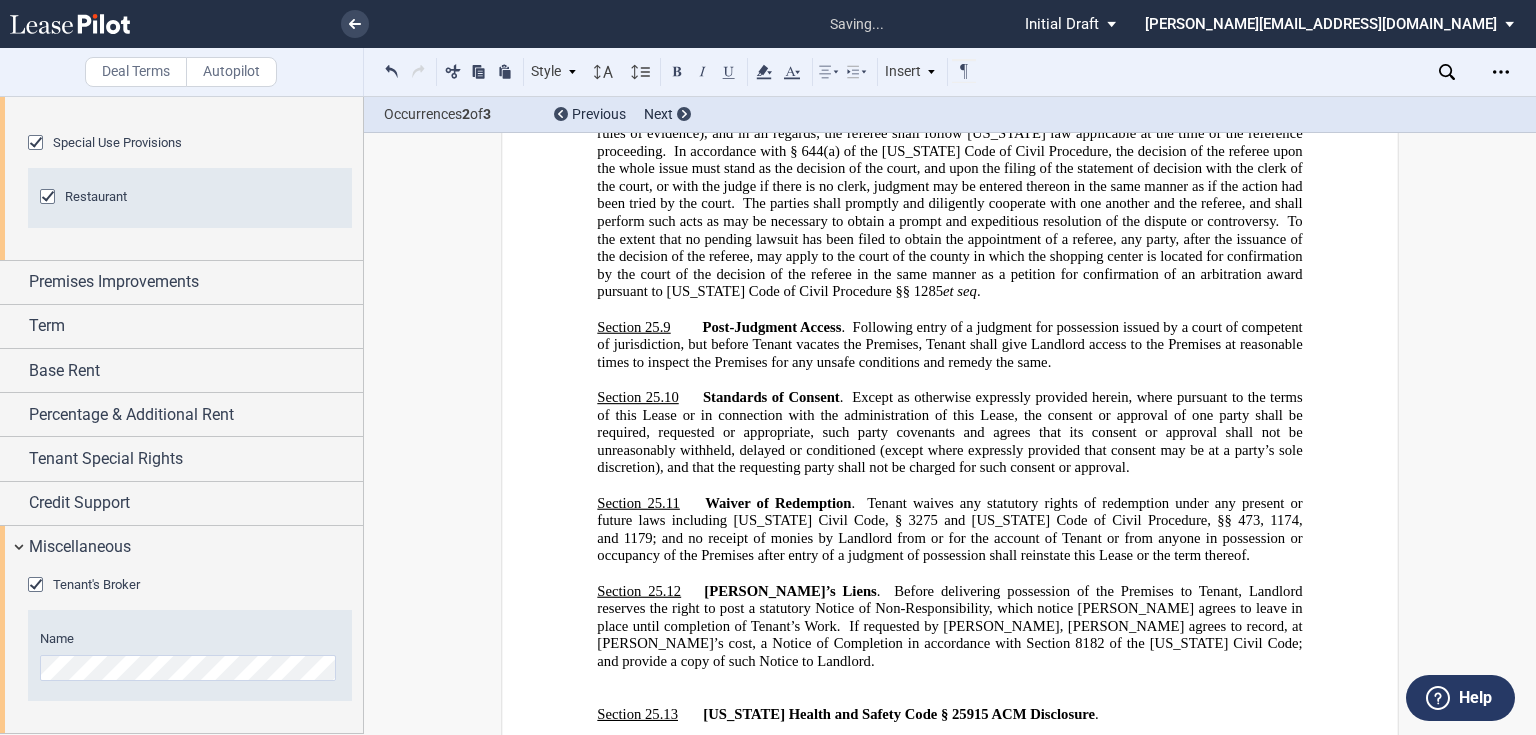 click on "]" 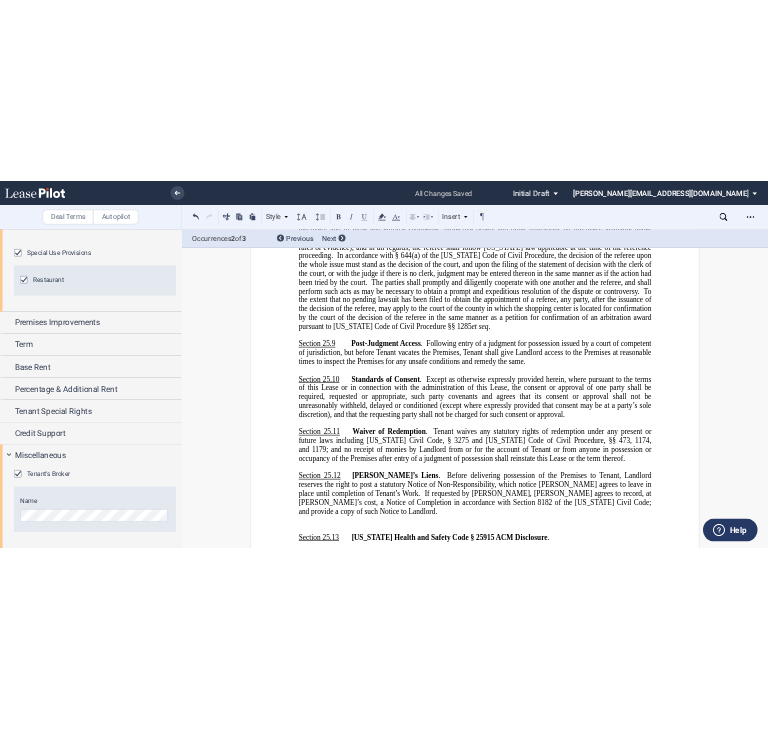 scroll, scrollTop: 29819, scrollLeft: 0, axis: vertical 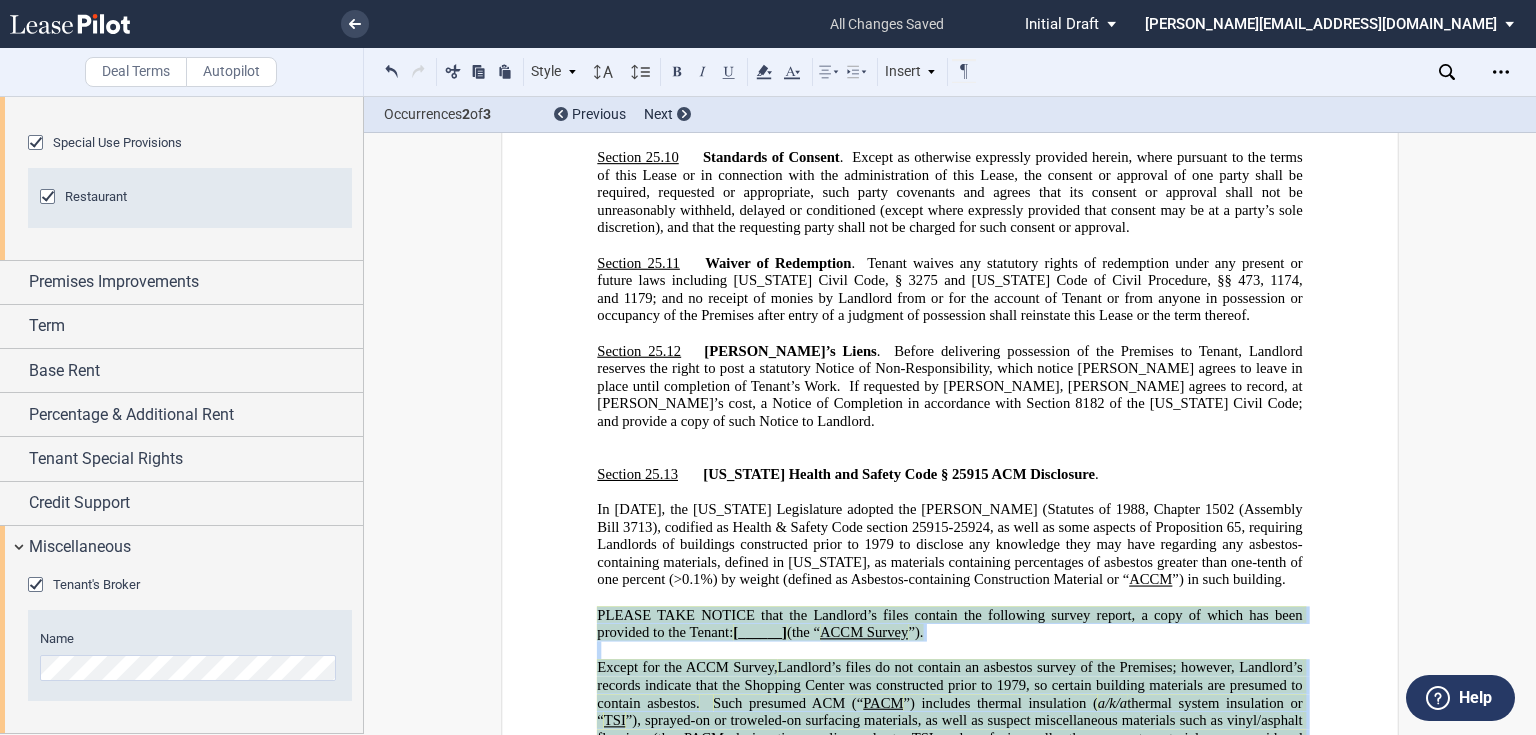 drag, startPoint x: 592, startPoint y: 476, endPoint x: 879, endPoint y: 519, distance: 290.20337 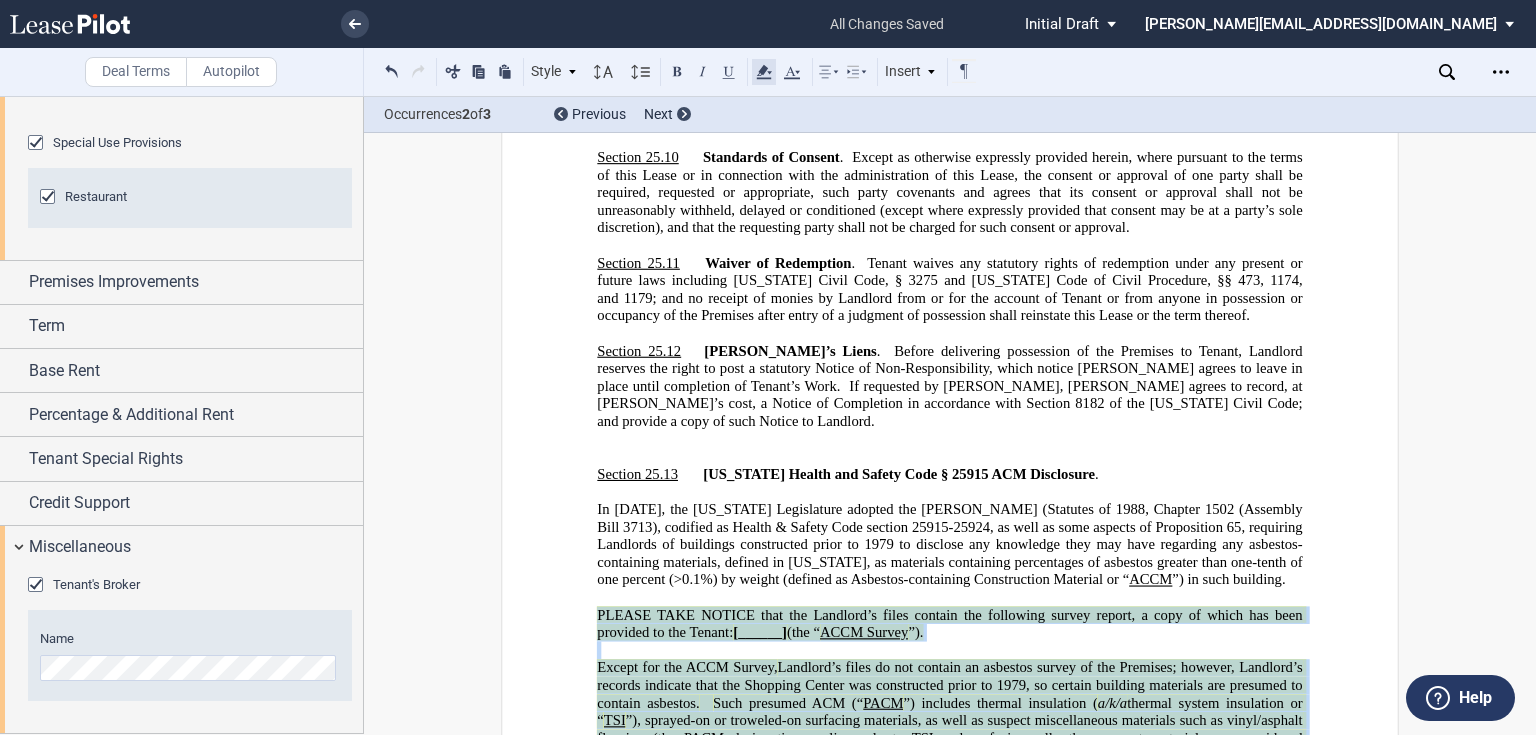 click 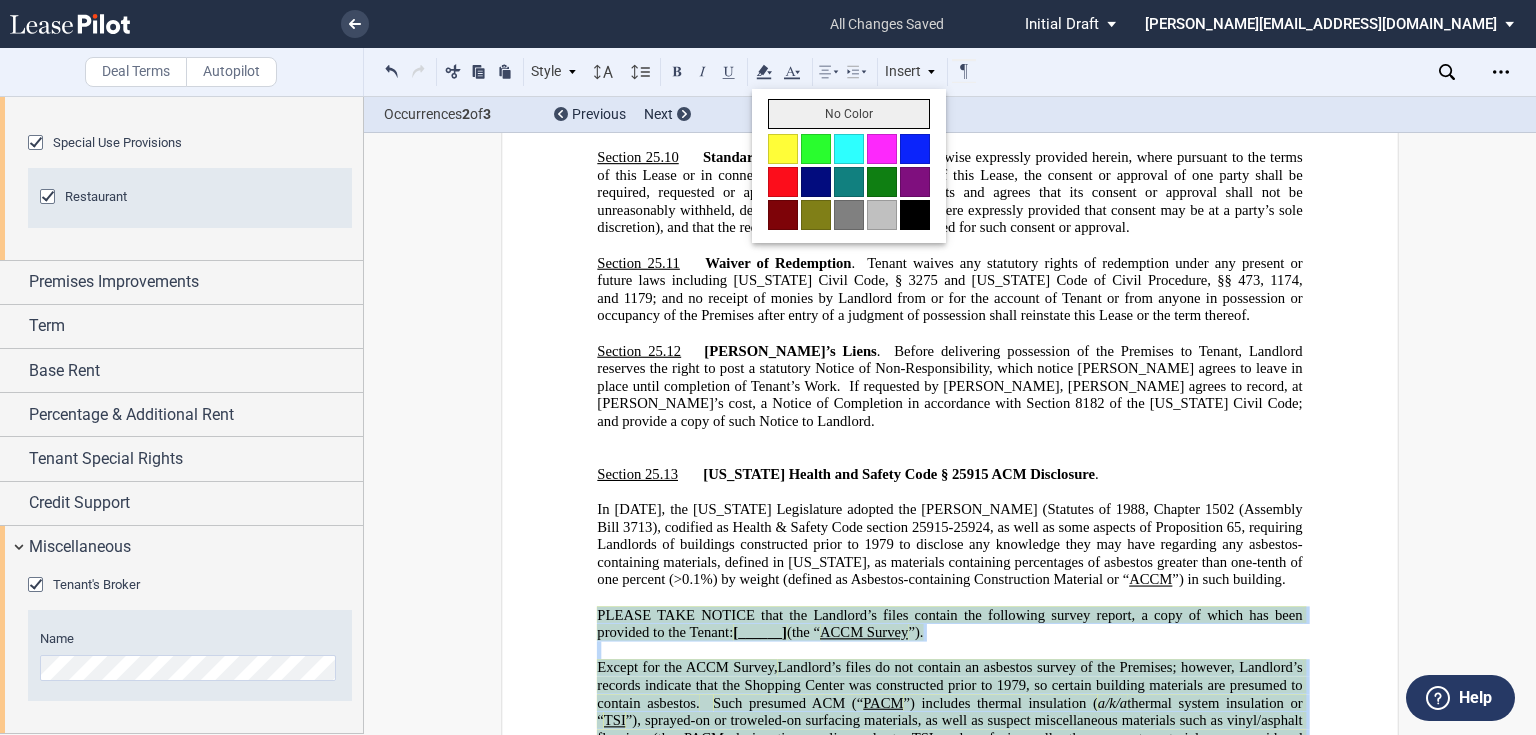 click on "No Color" at bounding box center (849, 114) 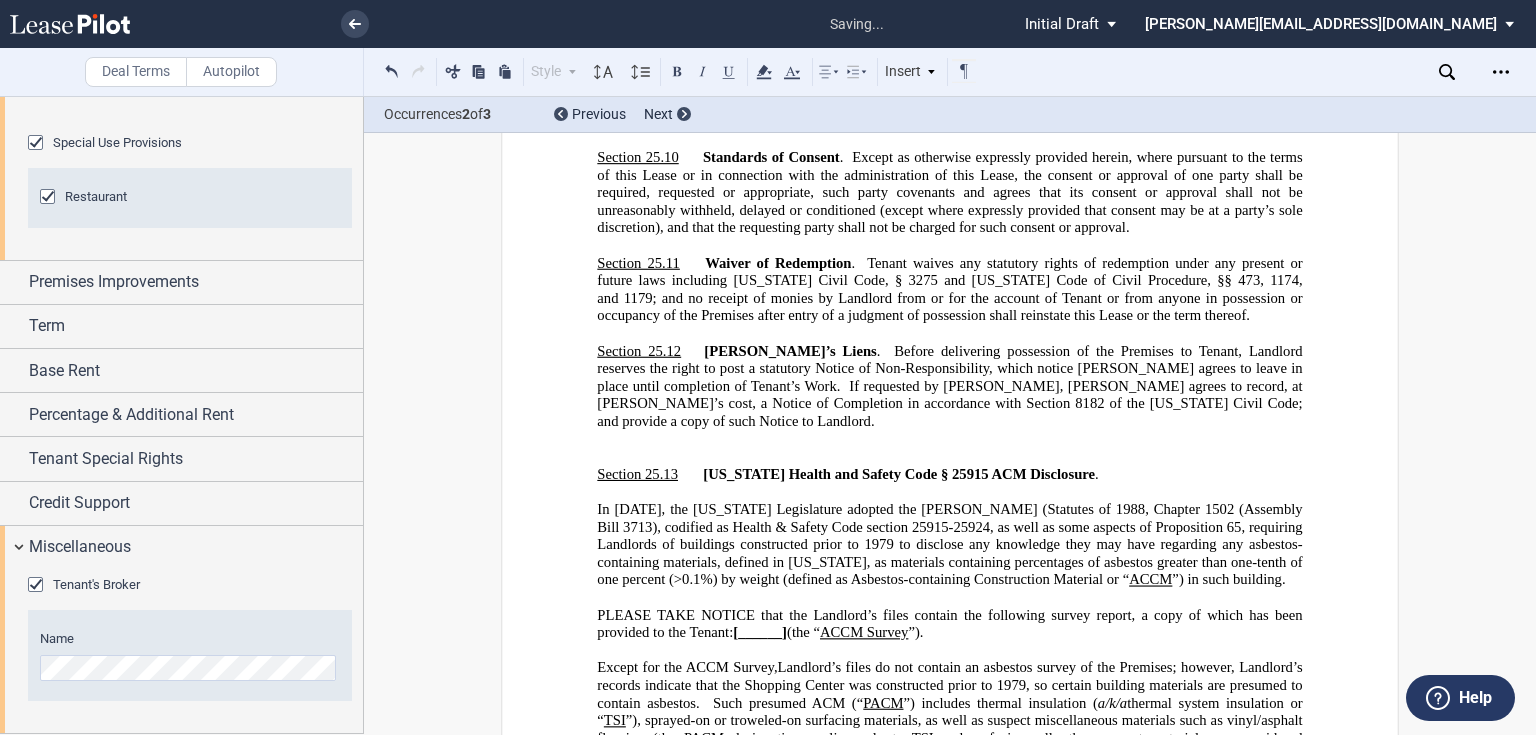 click on "Such presumed ACM (“" 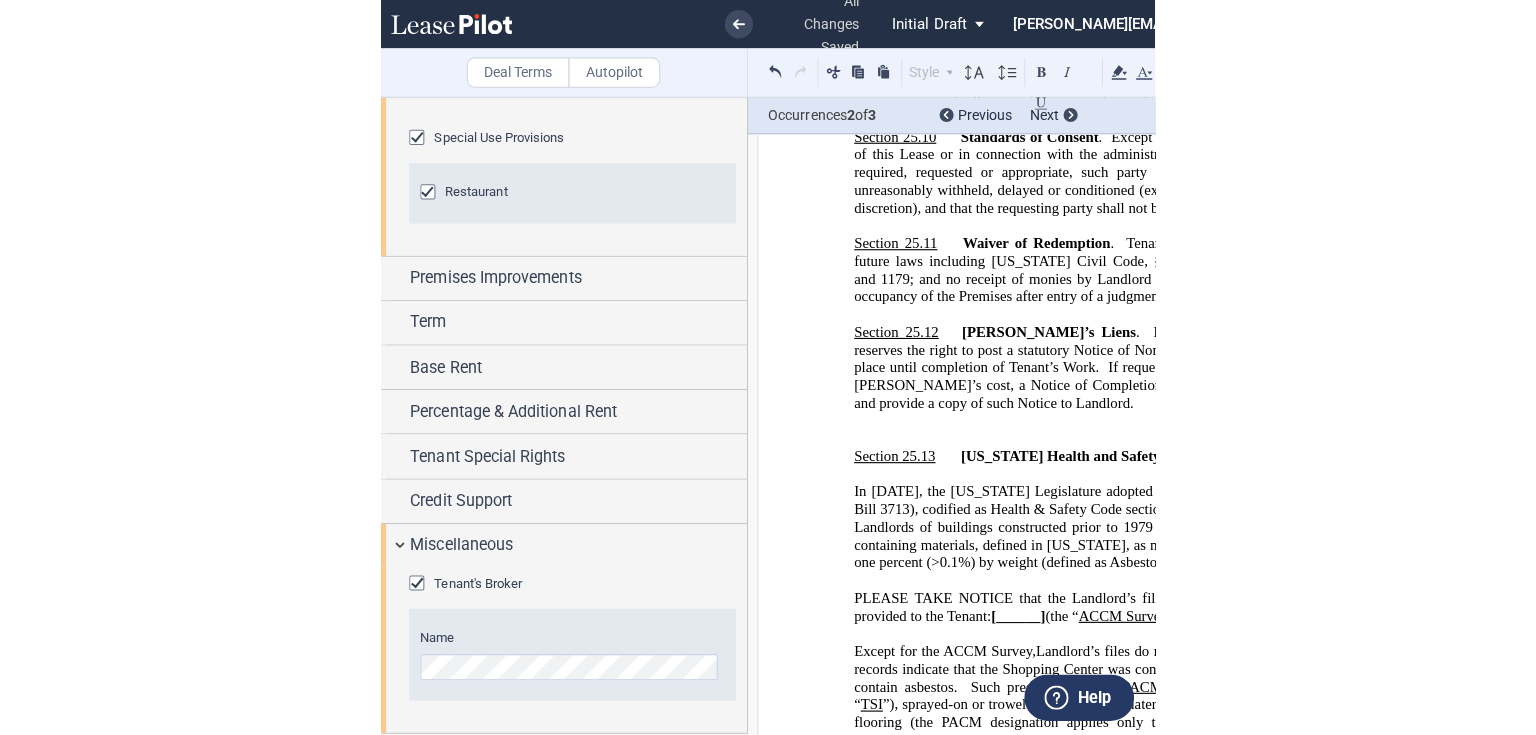 scroll, scrollTop: 292, scrollLeft: 0, axis: vertical 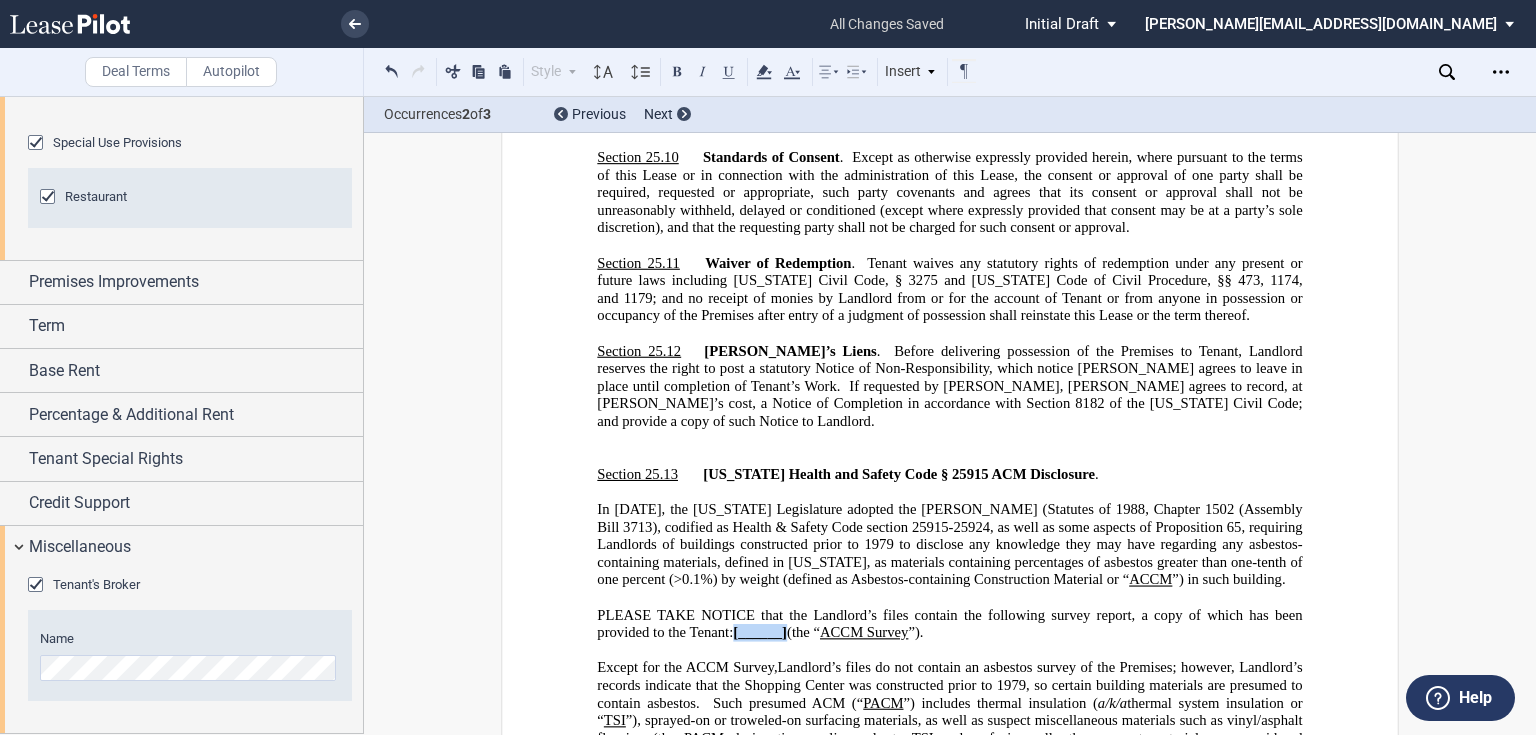 drag, startPoint x: 786, startPoint y: 258, endPoint x: 734, endPoint y: 264, distance: 52.34501 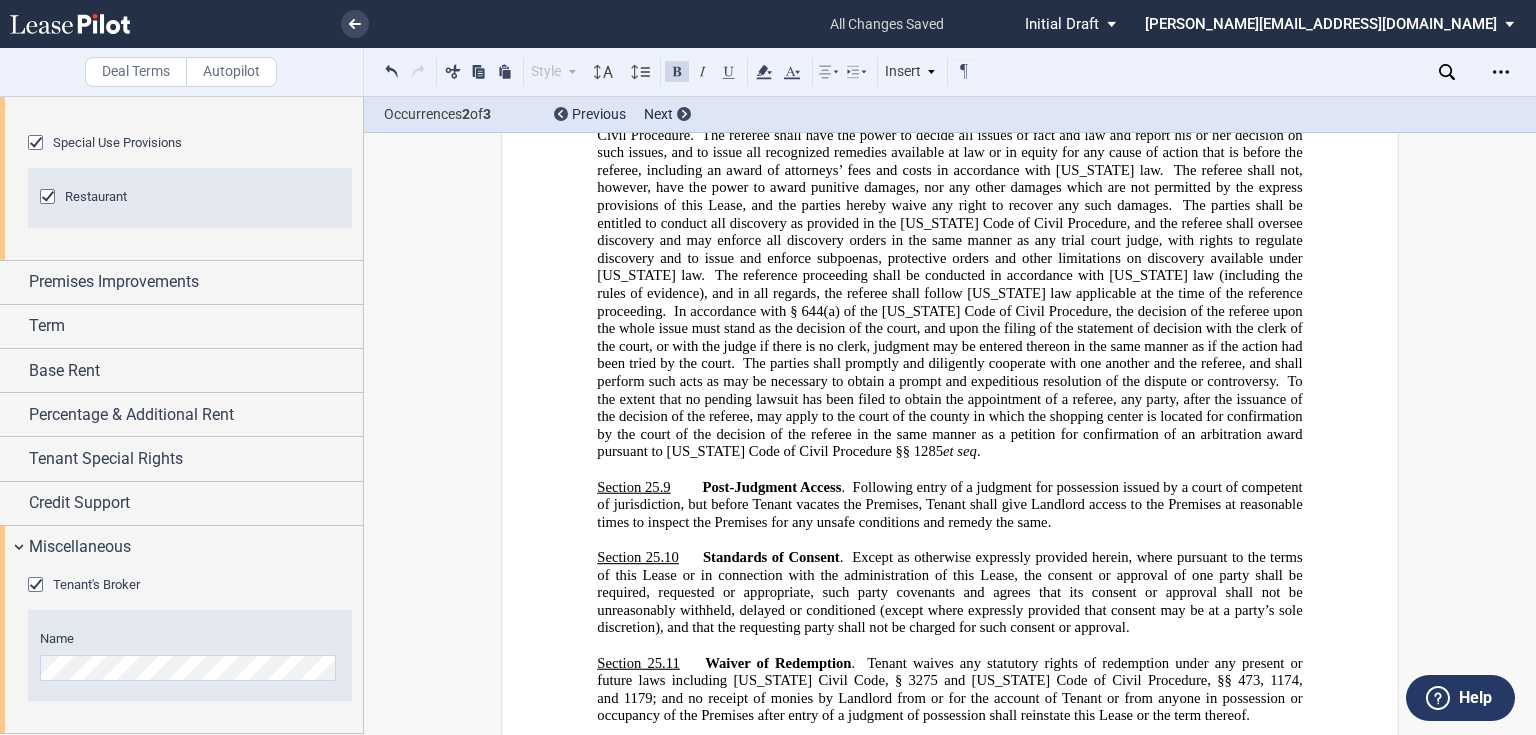 scroll, scrollTop: 29739, scrollLeft: 0, axis: vertical 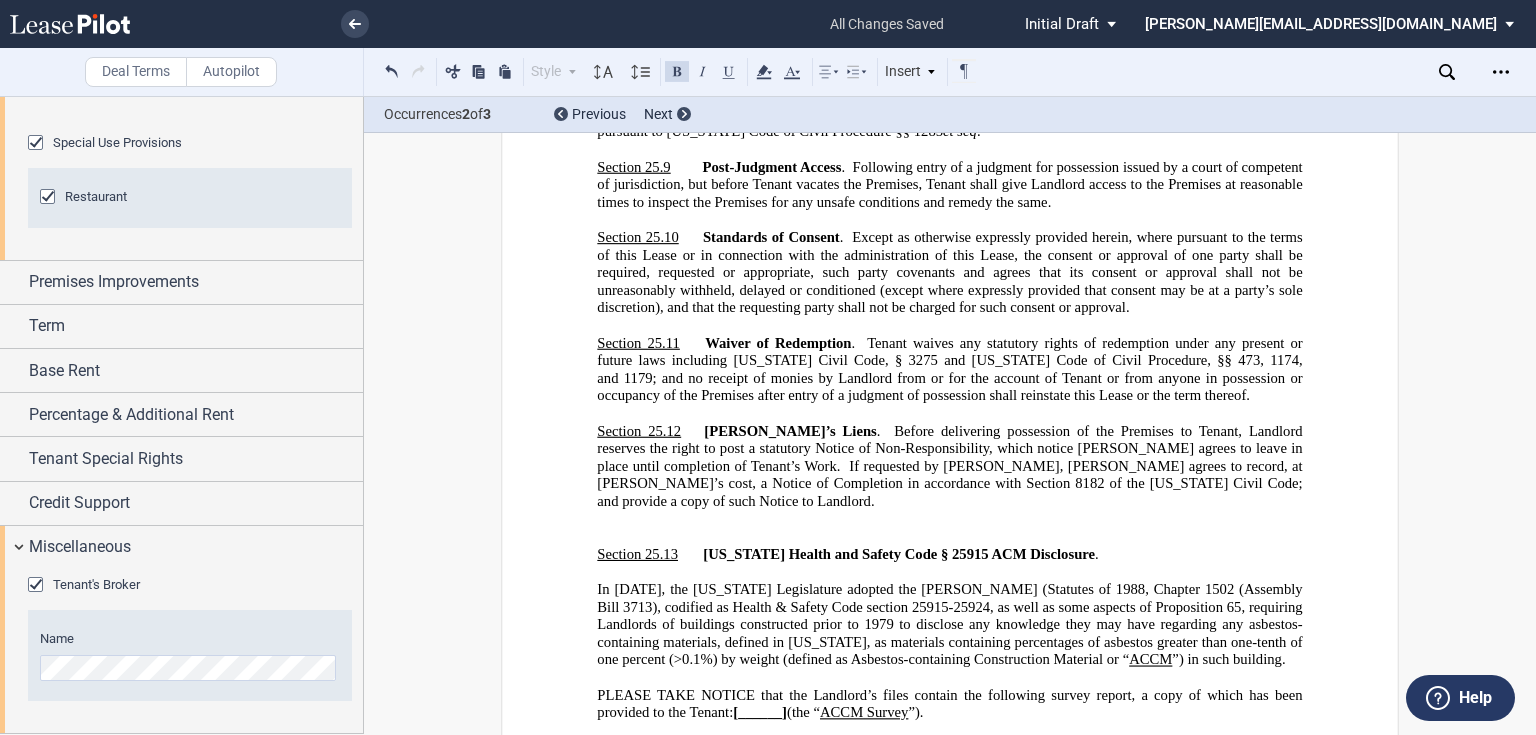 click on "[______]" 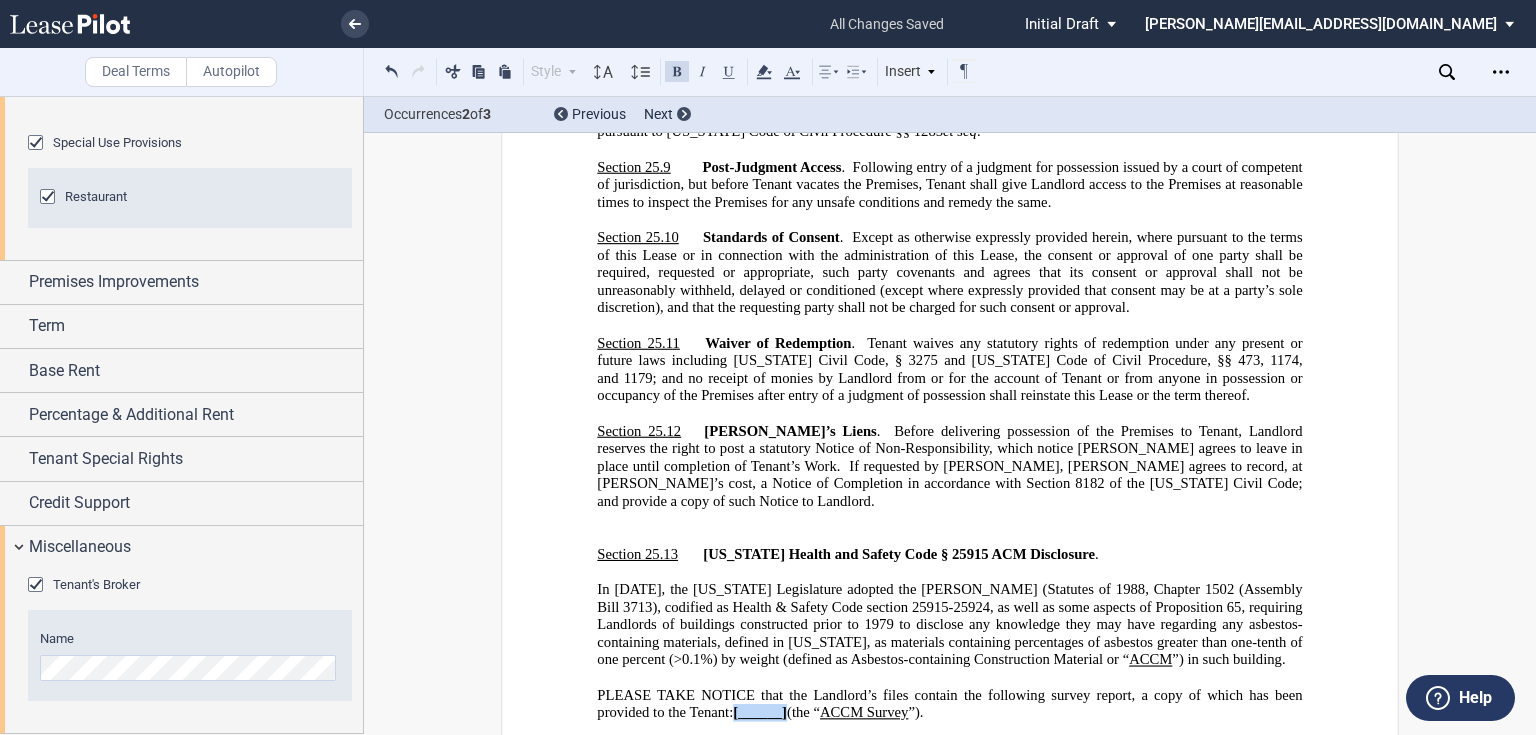drag, startPoint x: 732, startPoint y: 335, endPoint x: 785, endPoint y: 339, distance: 53.15073 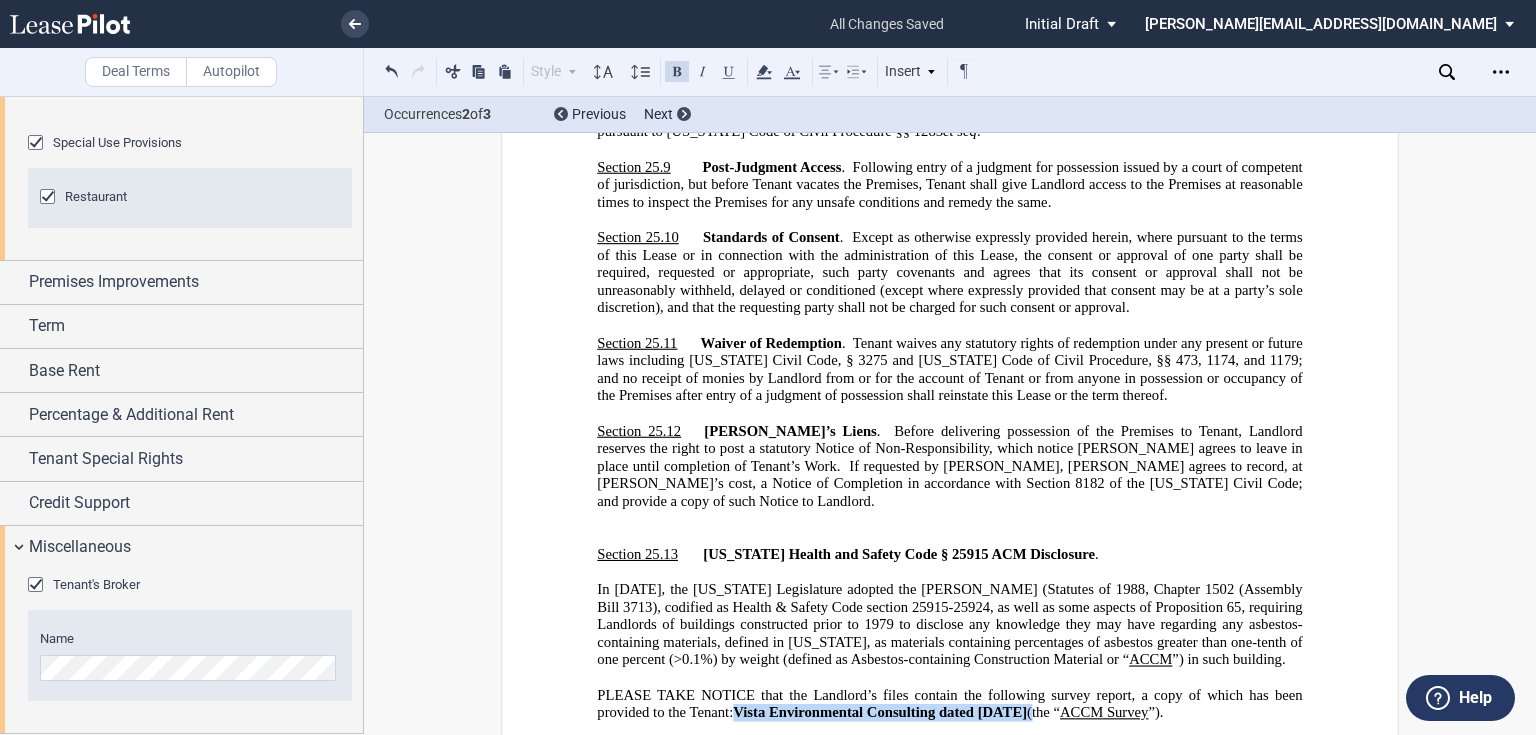 drag, startPoint x: 734, startPoint y: 335, endPoint x: 1056, endPoint y: 336, distance: 322.00156 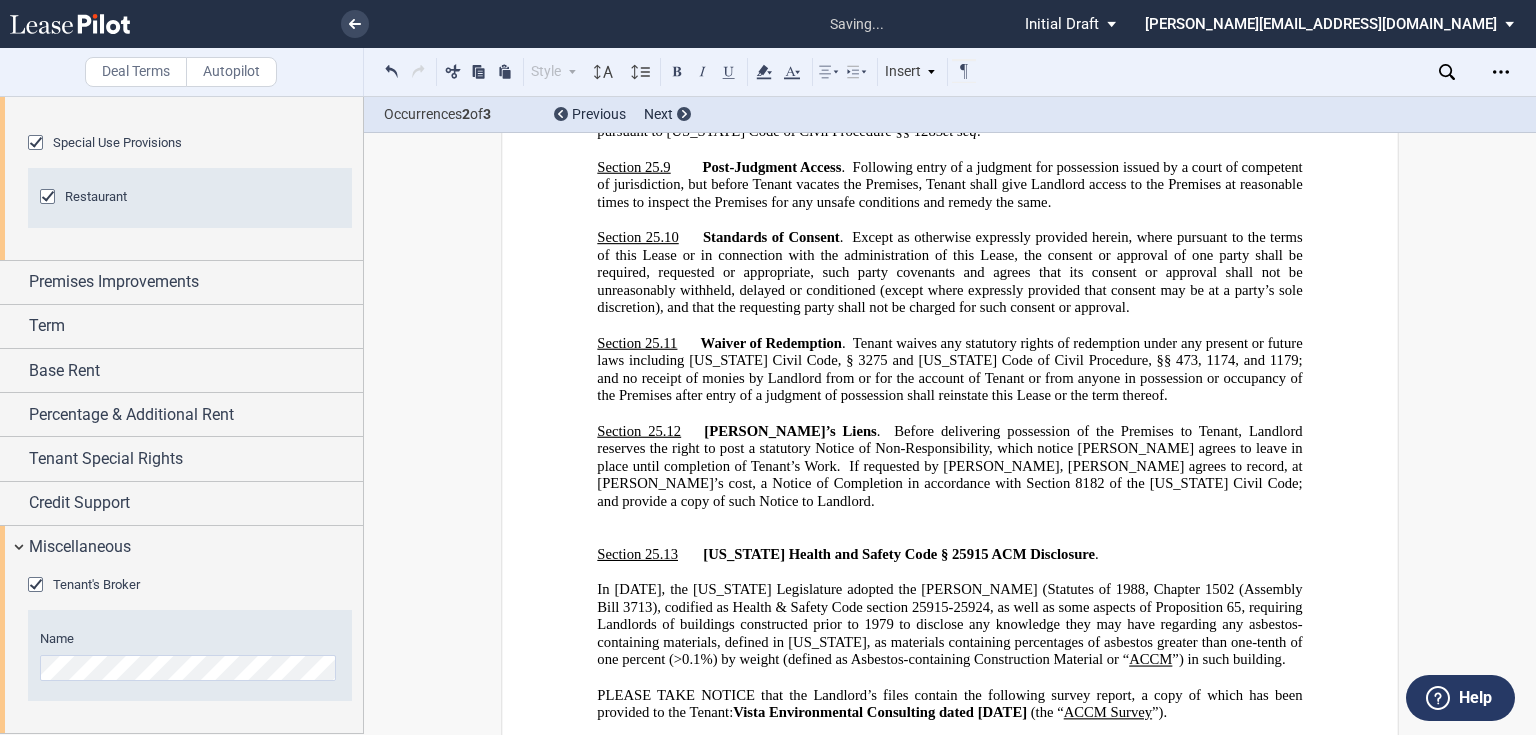 click on "”) includes thermal insulation (" 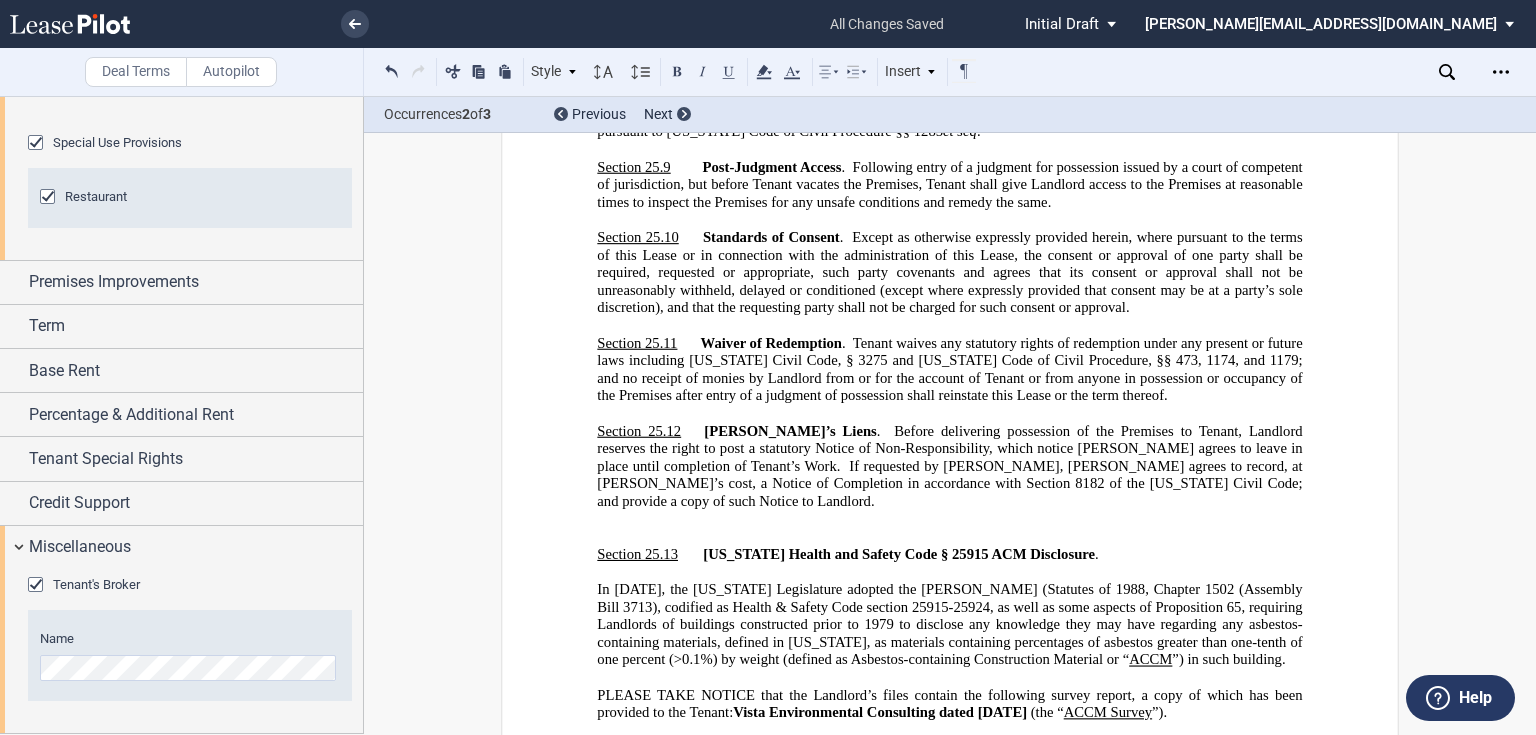 drag, startPoint x: 734, startPoint y: 337, endPoint x: 1050, endPoint y: 334, distance: 316.01425 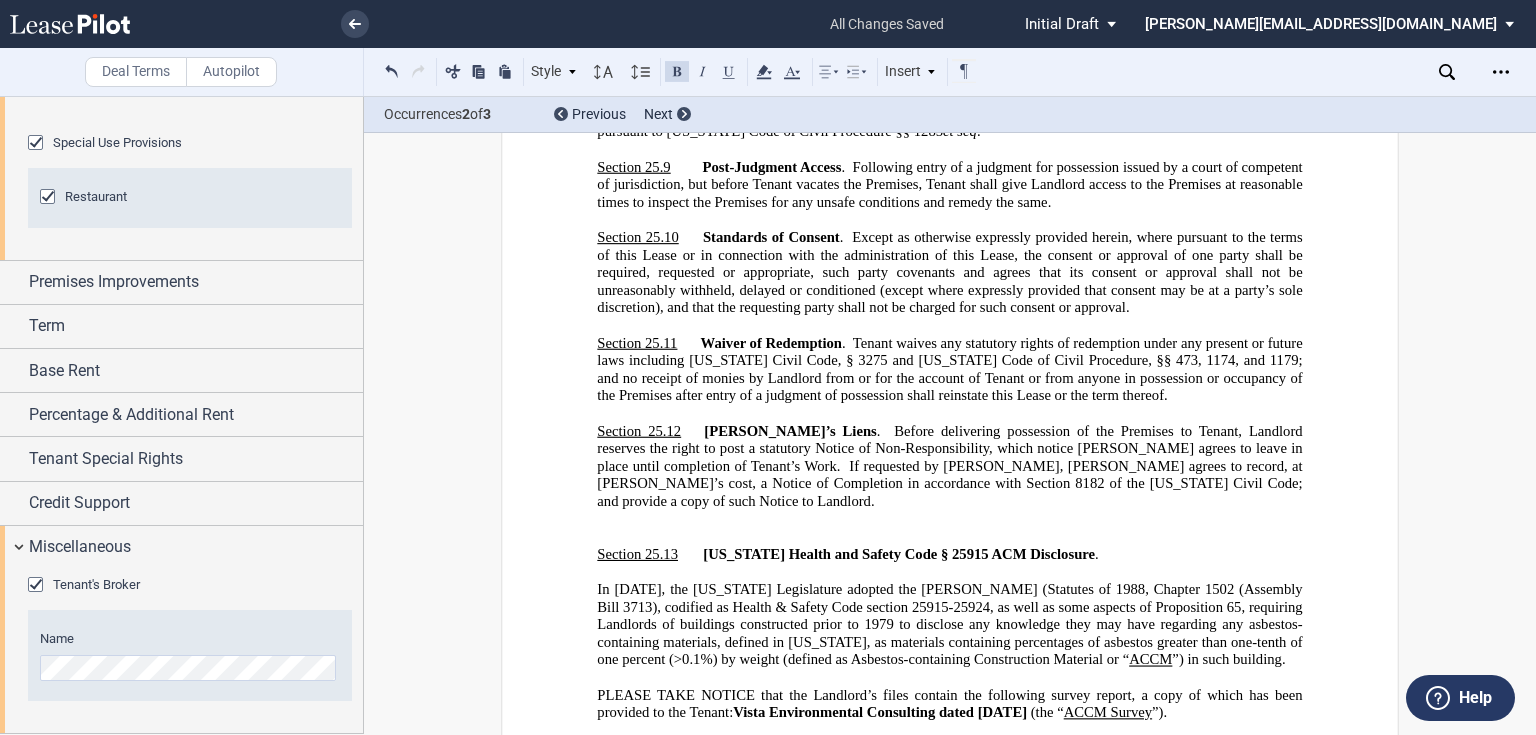 click at bounding box center [677, 71] 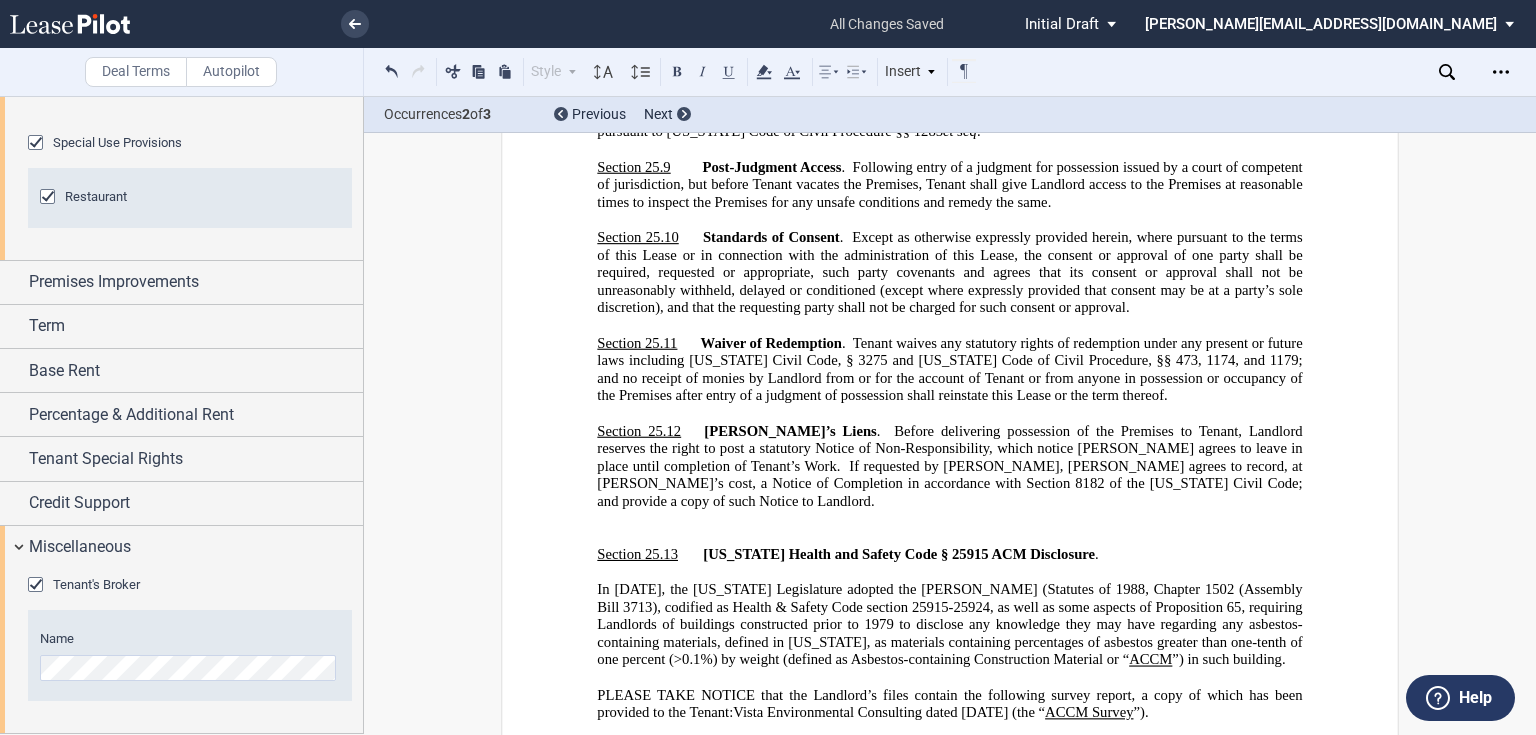 click on "Vista Environmental Consulting dated [DATE]" 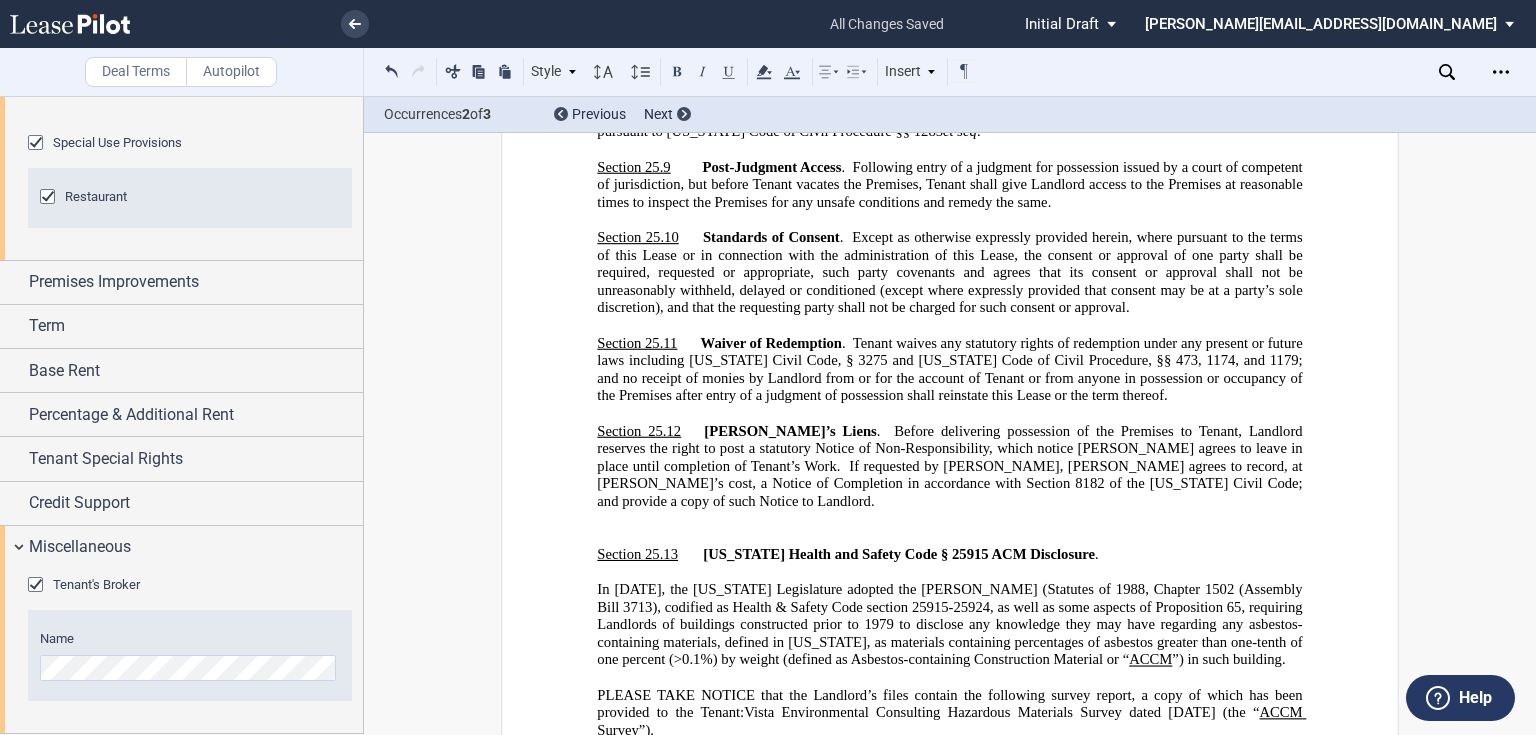 click on "Vista Environmental Consulting Hazardous Materials Survey dated [DATE]" 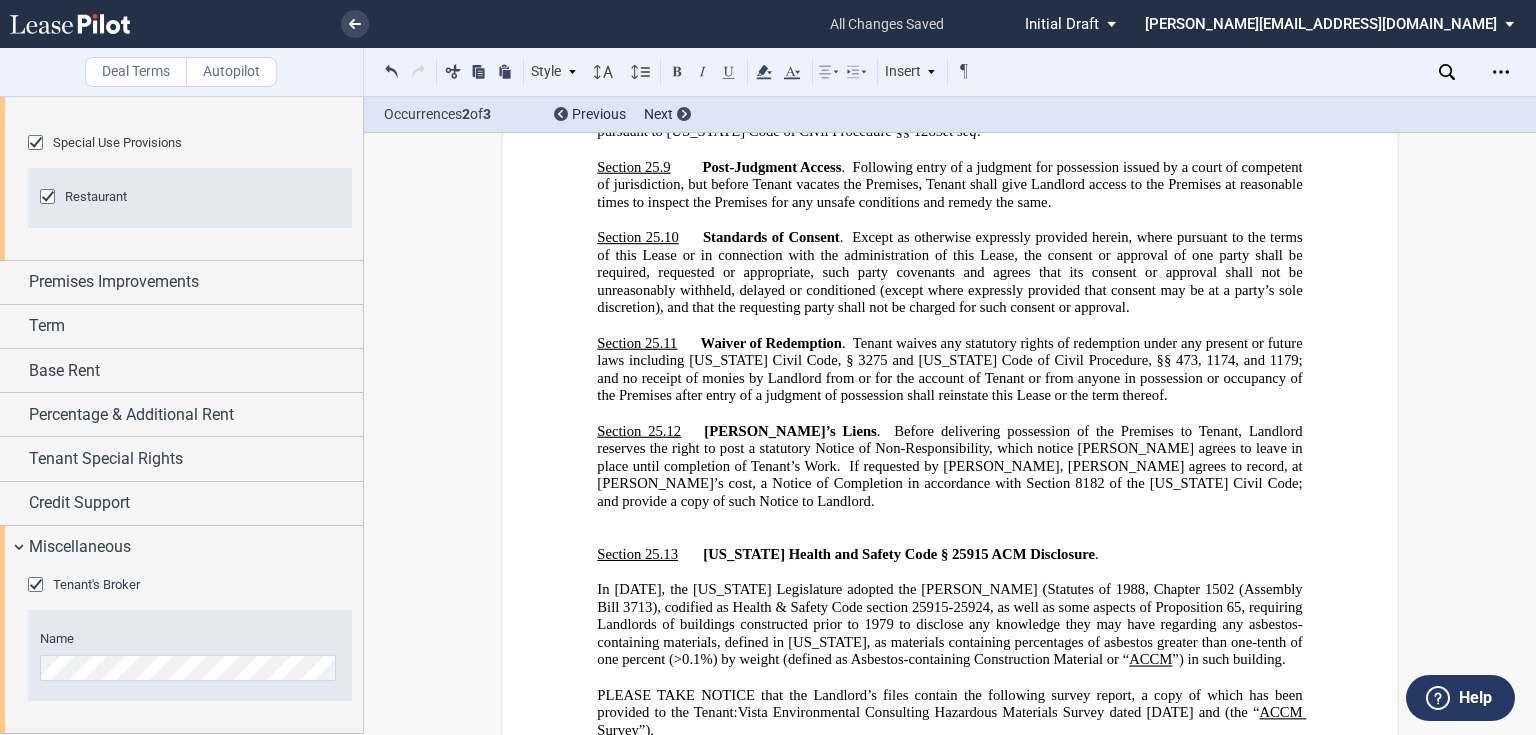 drag, startPoint x: 740, startPoint y: 333, endPoint x: 1236, endPoint y: 338, distance: 496.0252 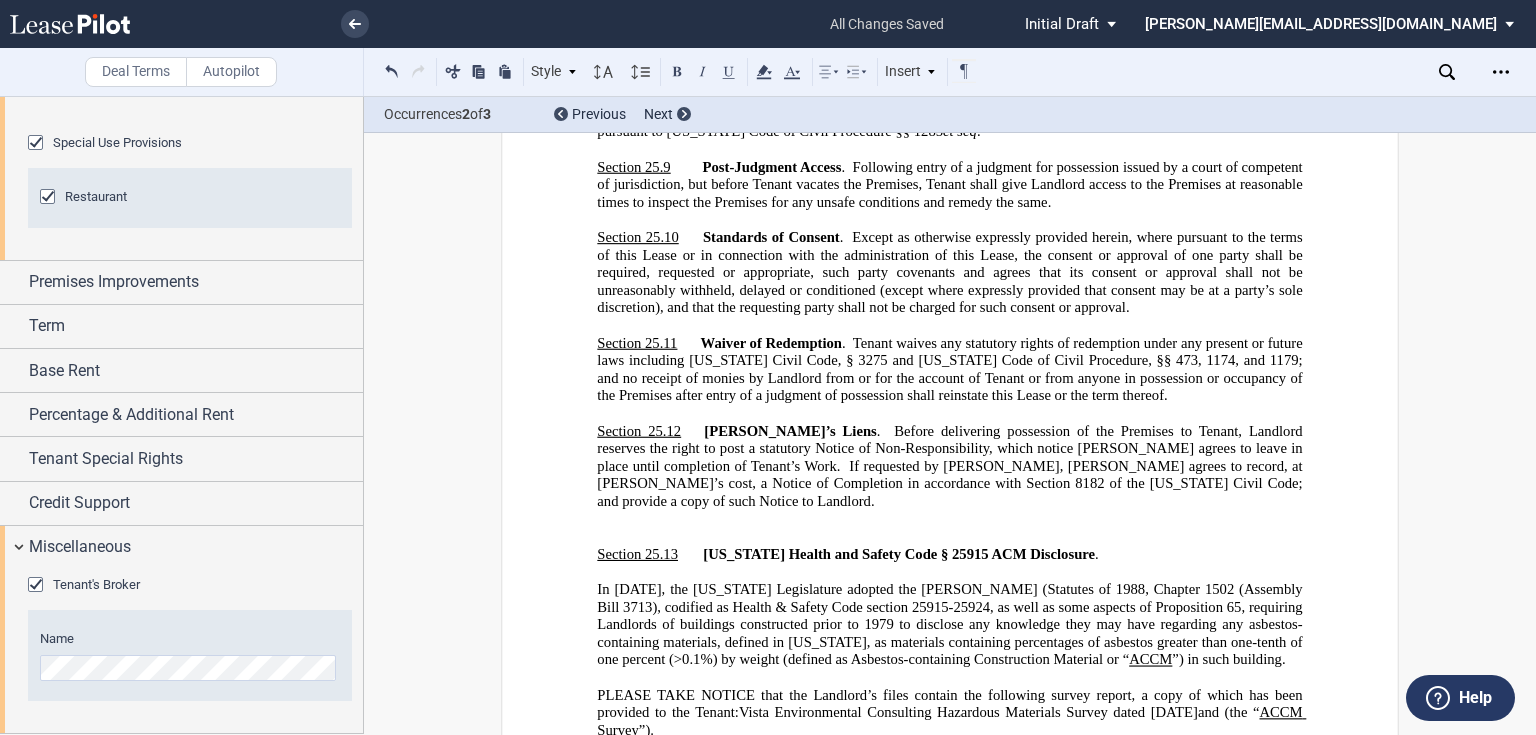 click 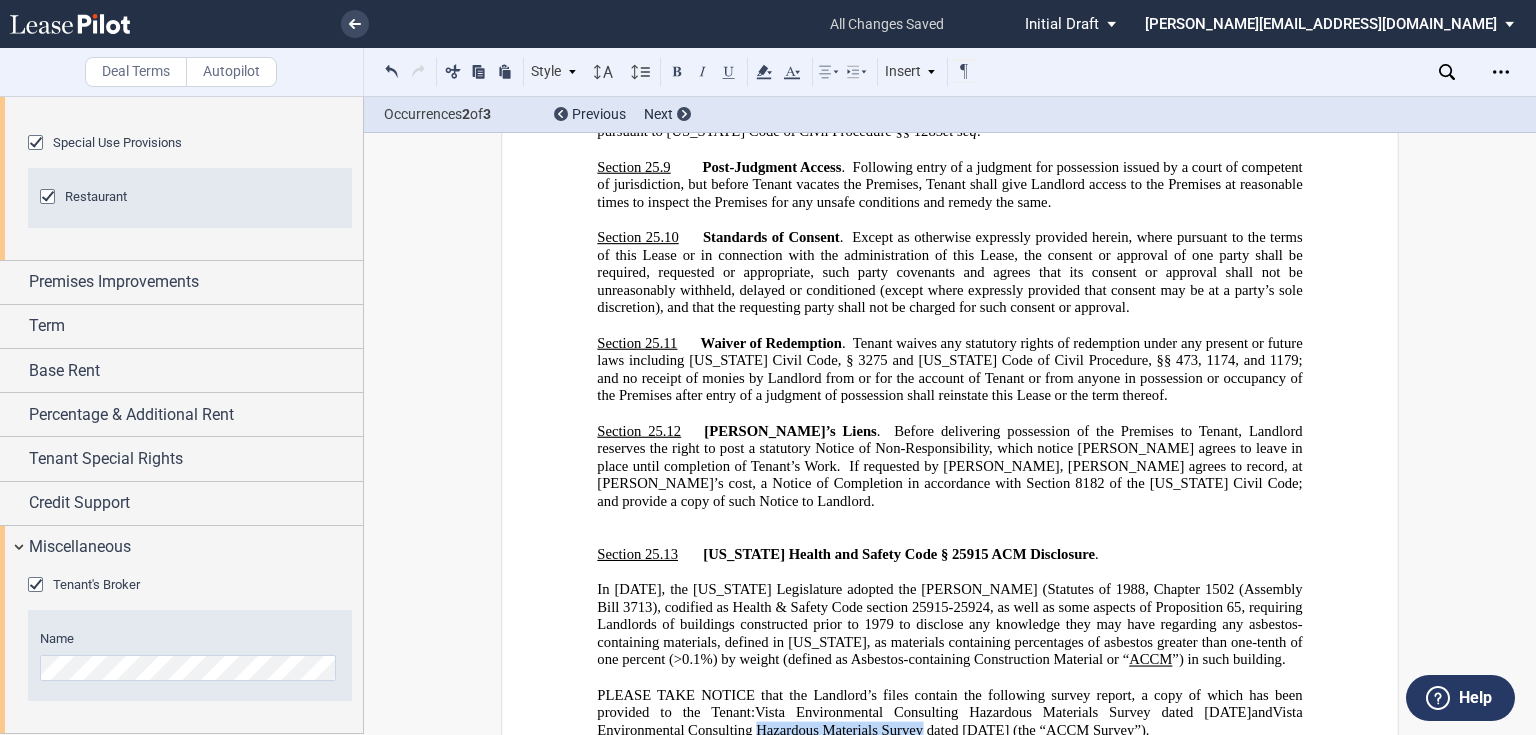 drag, startPoint x: 753, startPoint y: 350, endPoint x: 916, endPoint y: 347, distance: 163.0276 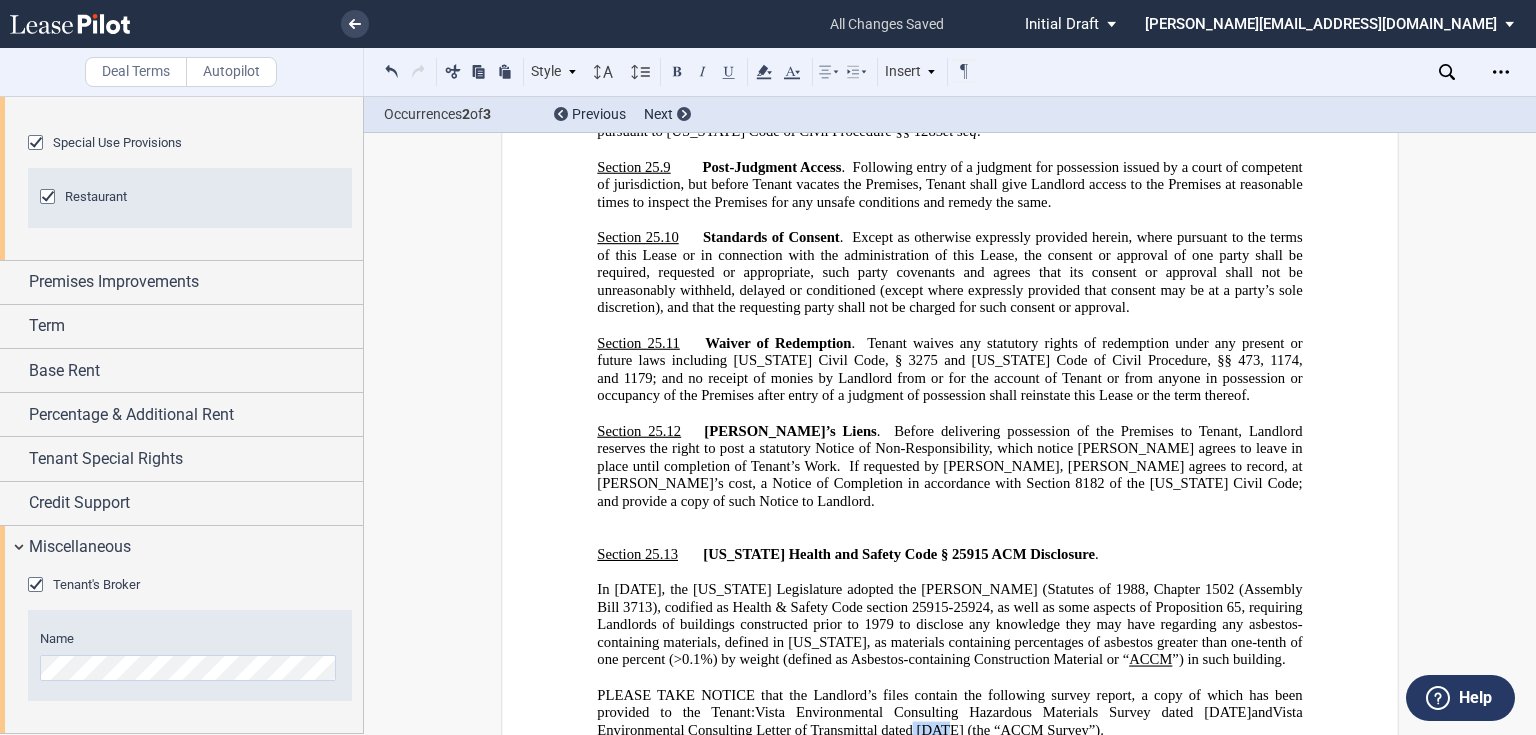 drag, startPoint x: 909, startPoint y: 356, endPoint x: 944, endPoint y: 360, distance: 35.22783 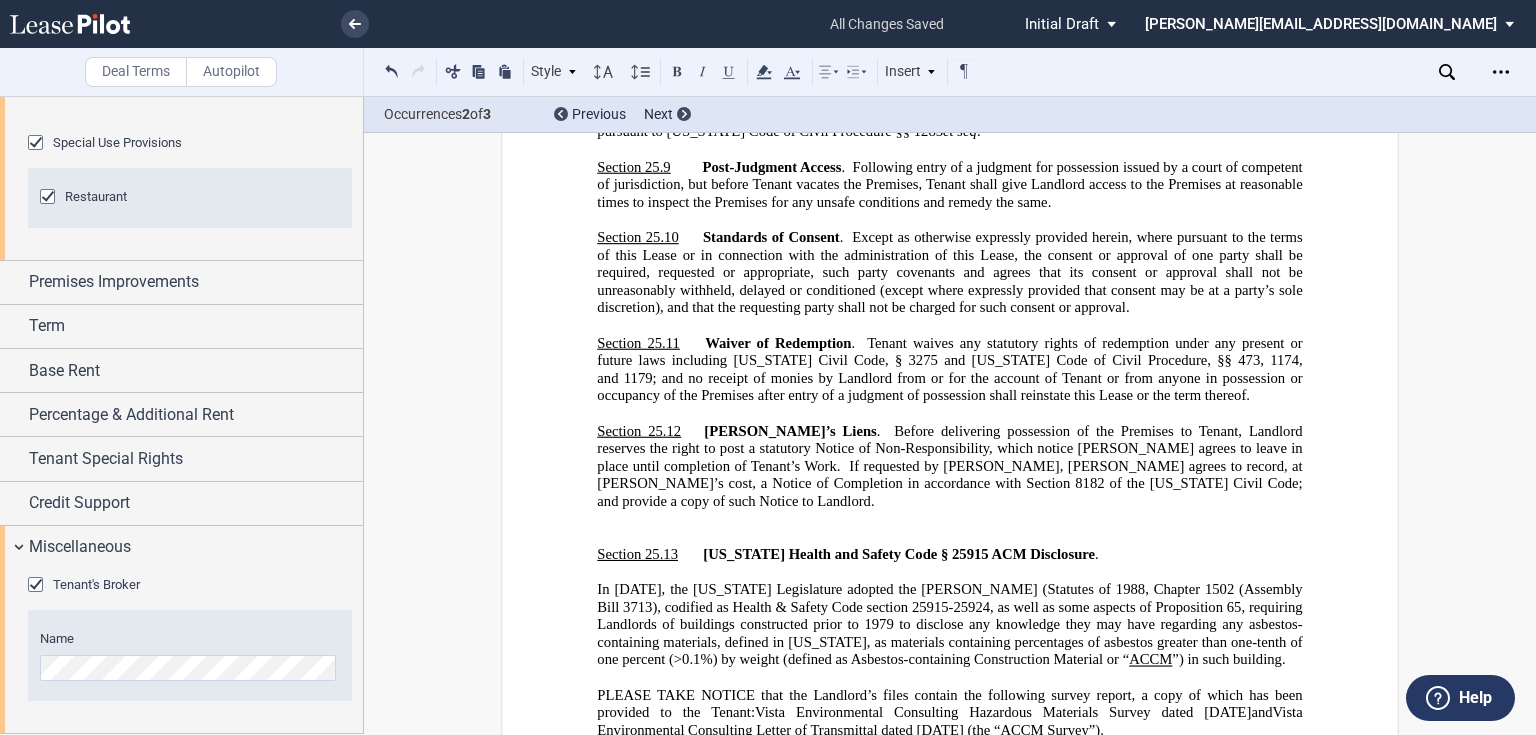 click on "﻿" at bounding box center (949, 748) 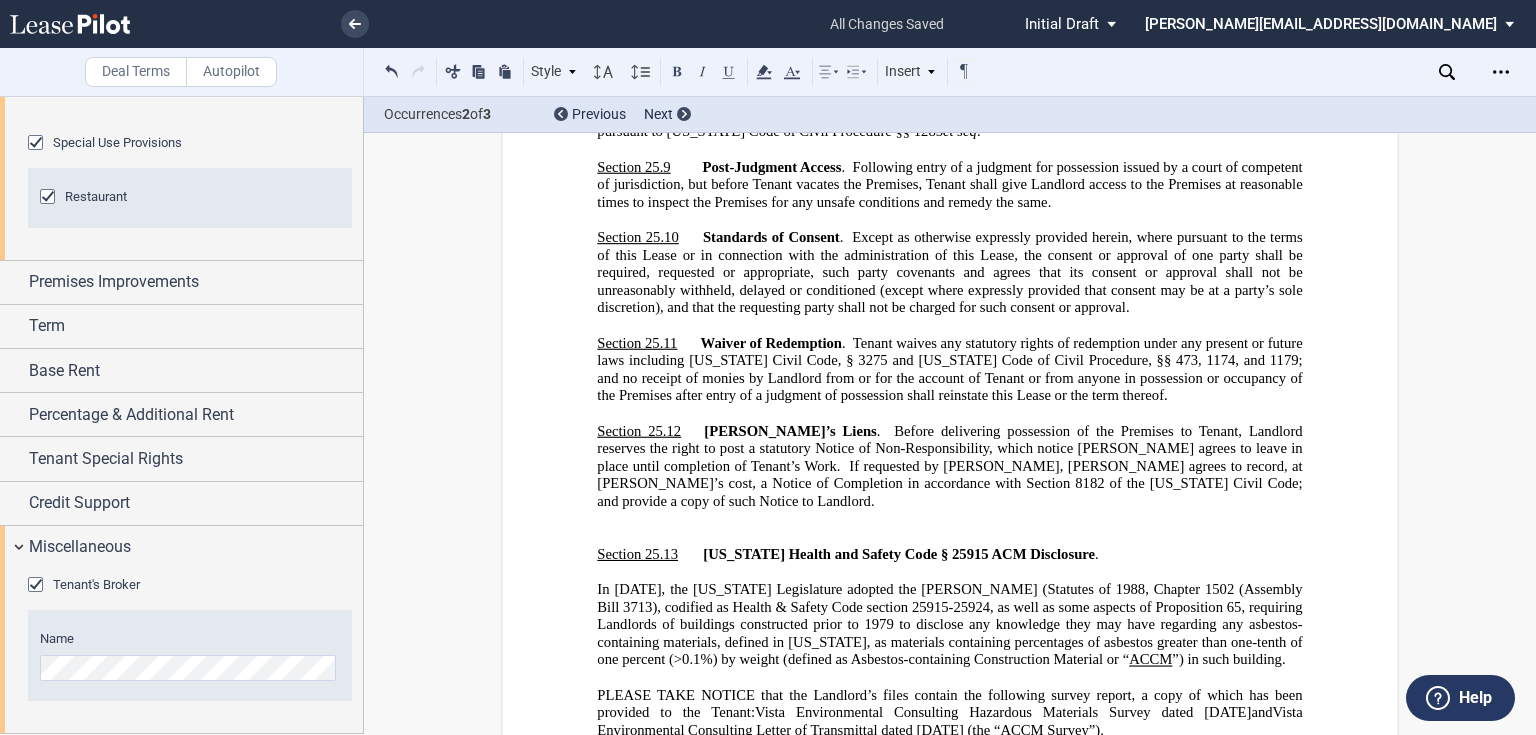 click on "(the “" 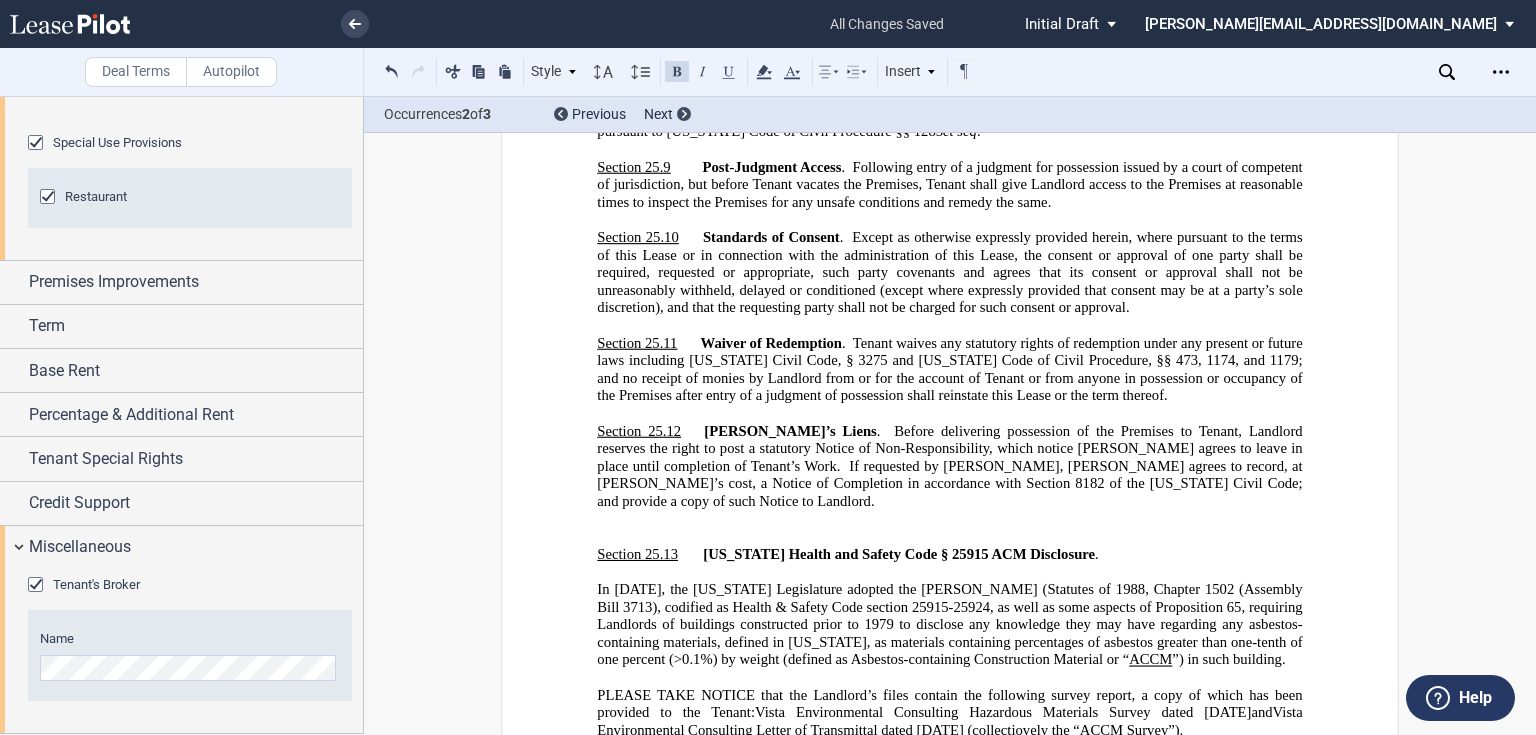 click on "(collectiovely the “" 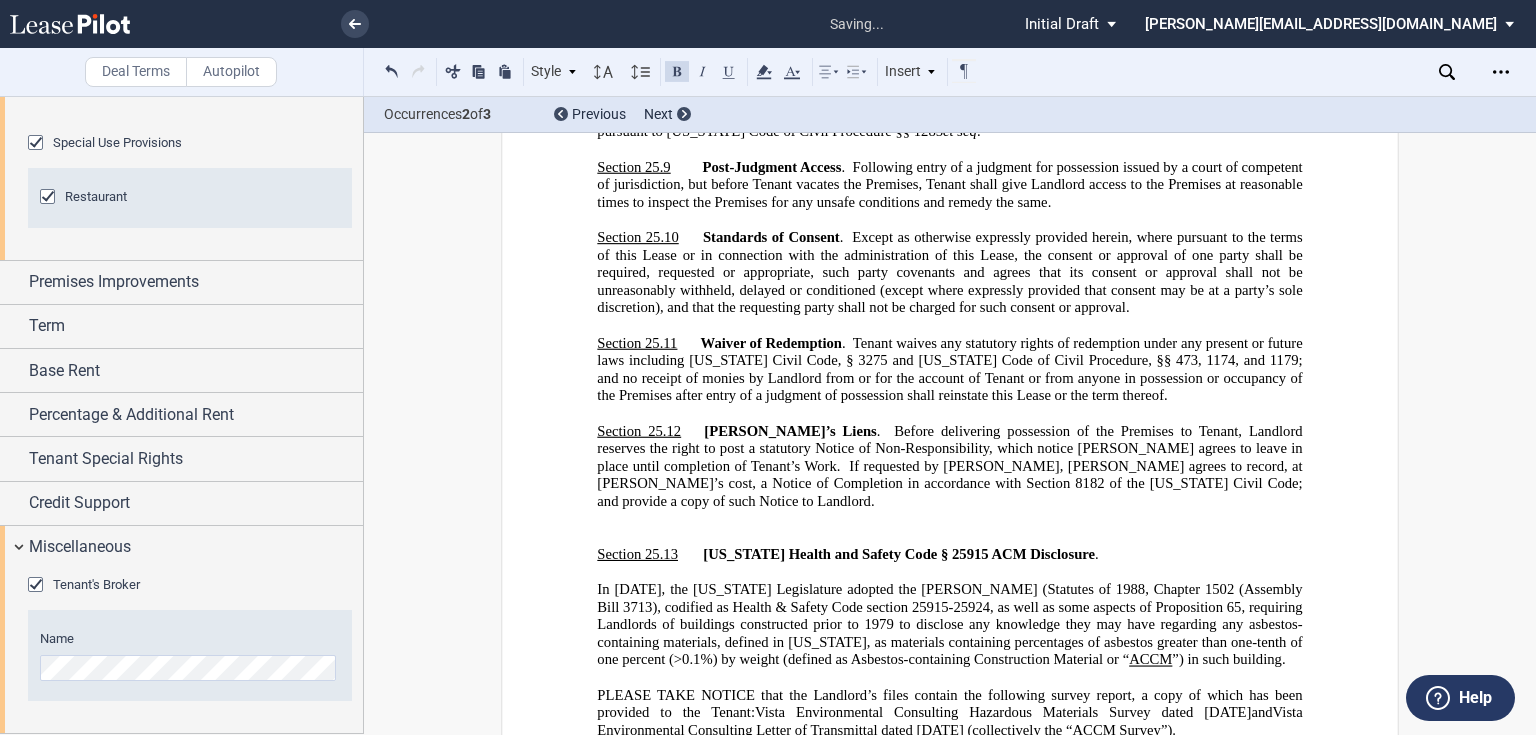 click on "a/k/a" 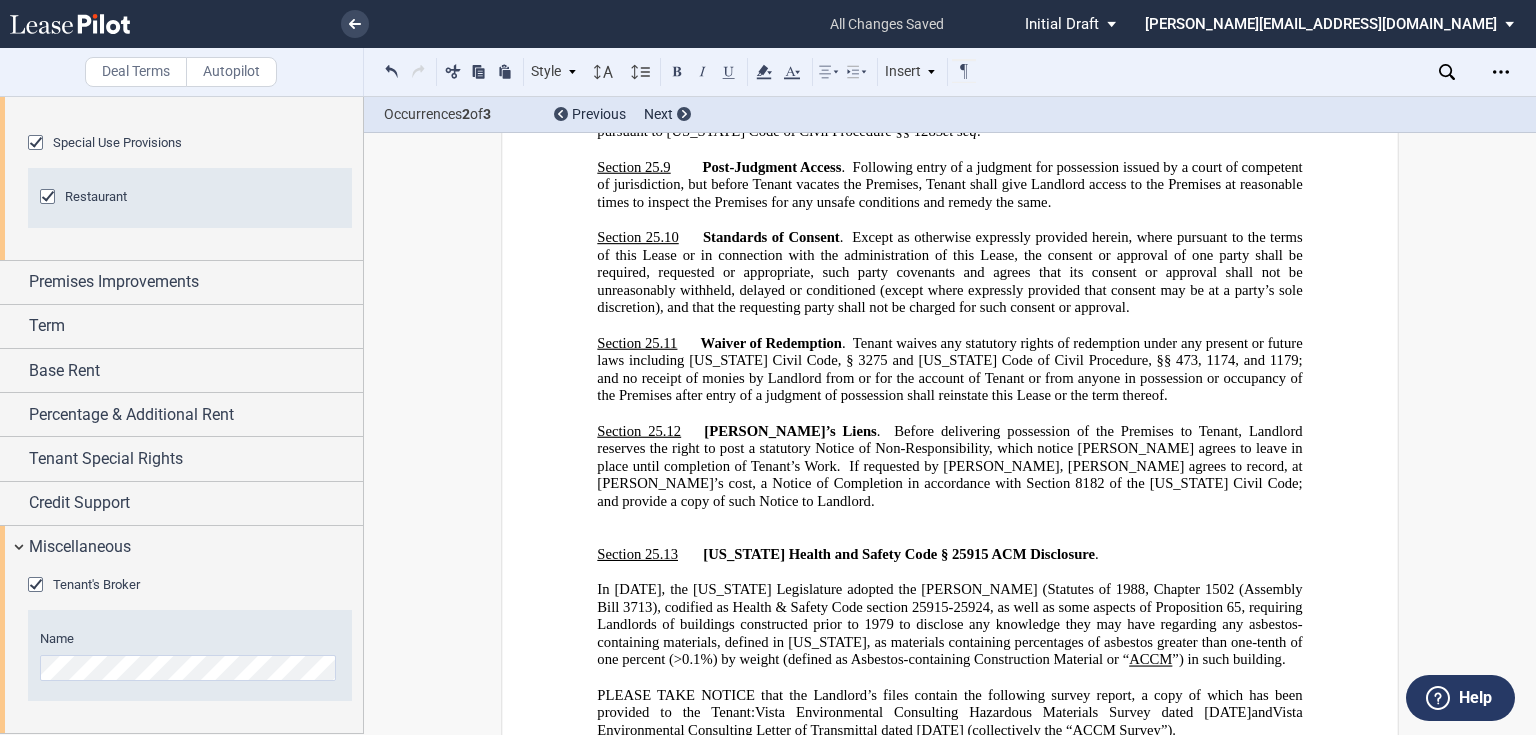 click on "Landlord’s files do not contain an asbestos survey of the Premises; however, Landlord’s records indicate that the Shopping Center was constructed prior to 1979, so certain building materials are presumed to contain asbestos." 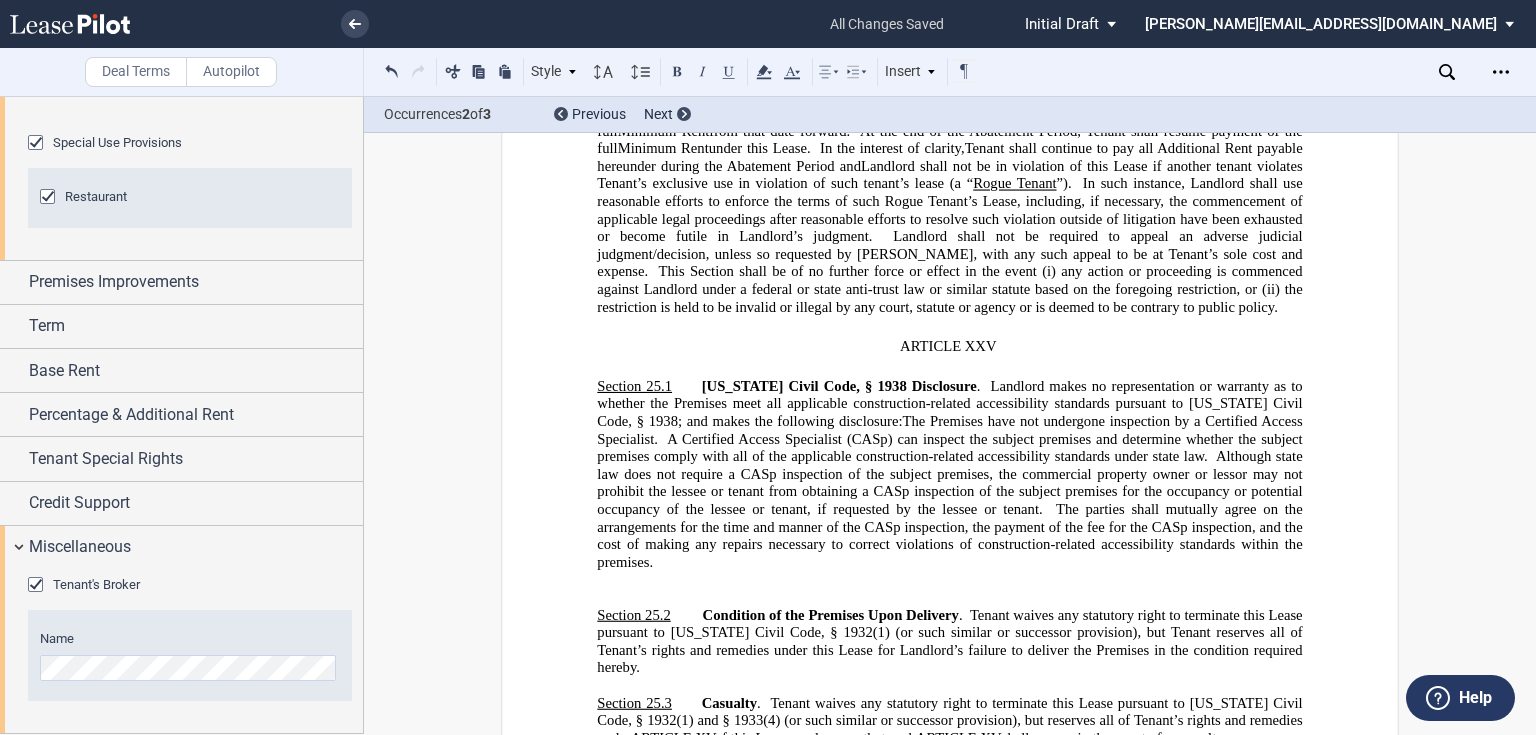 scroll, scrollTop: 27899, scrollLeft: 0, axis: vertical 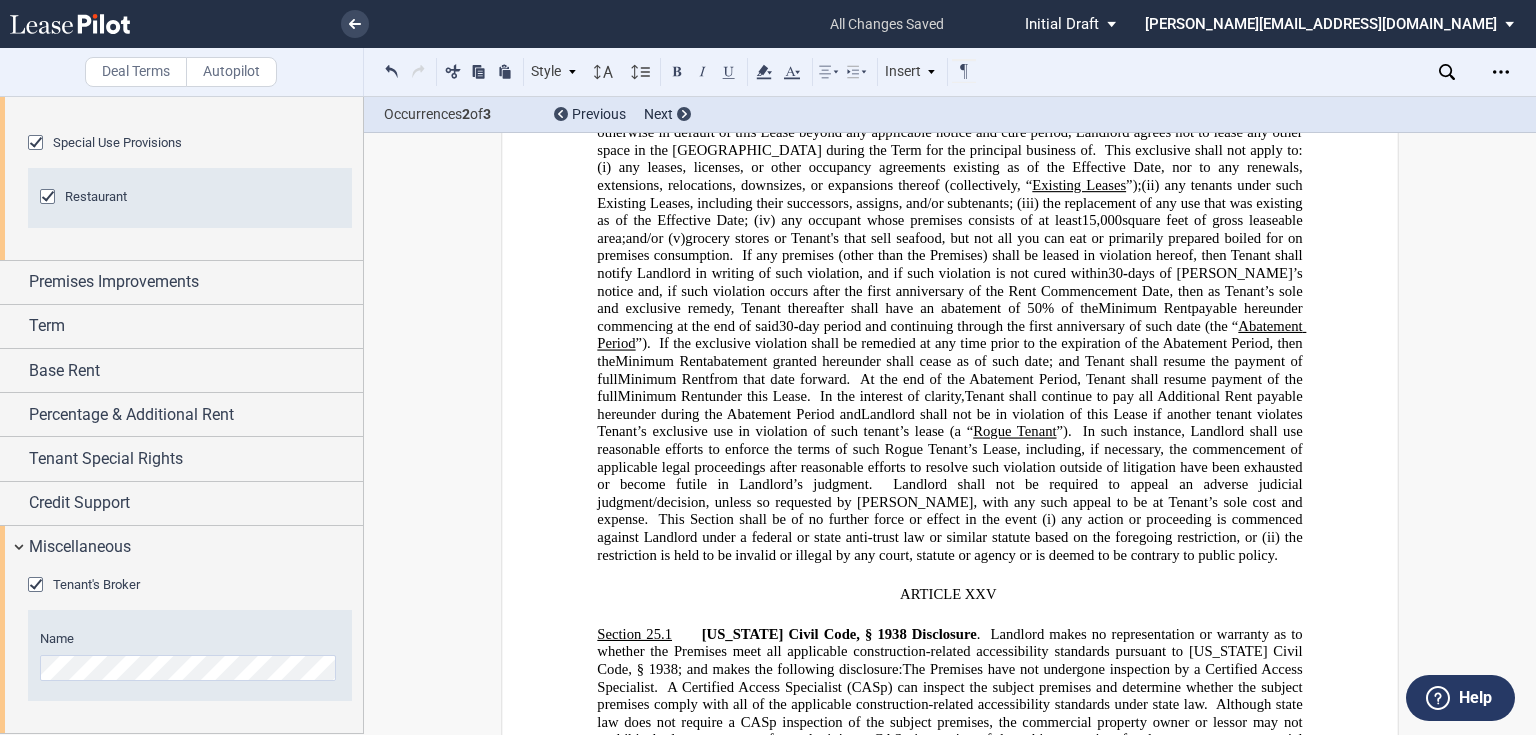 click on "﻿" at bounding box center [949, 846] 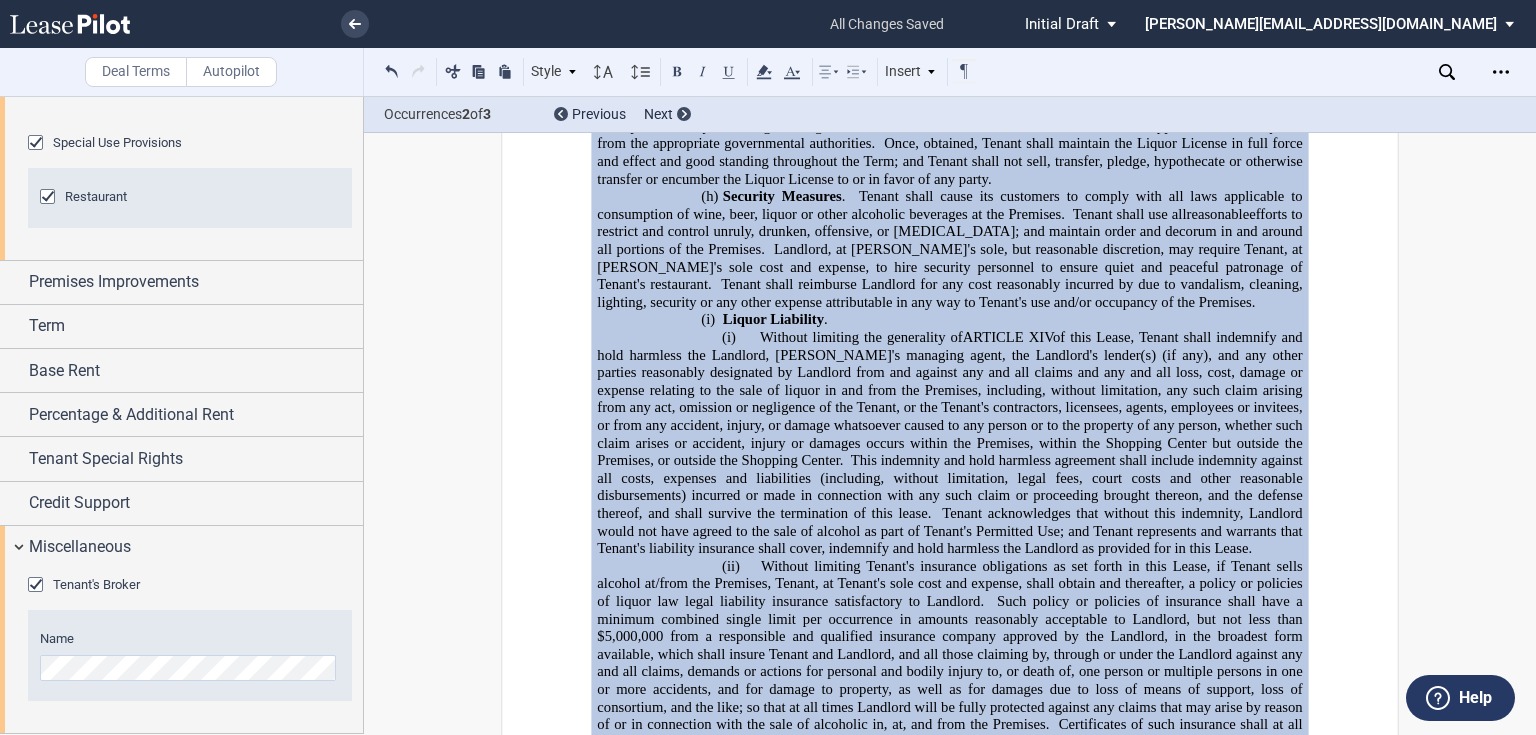 scroll, scrollTop: 27259, scrollLeft: 0, axis: vertical 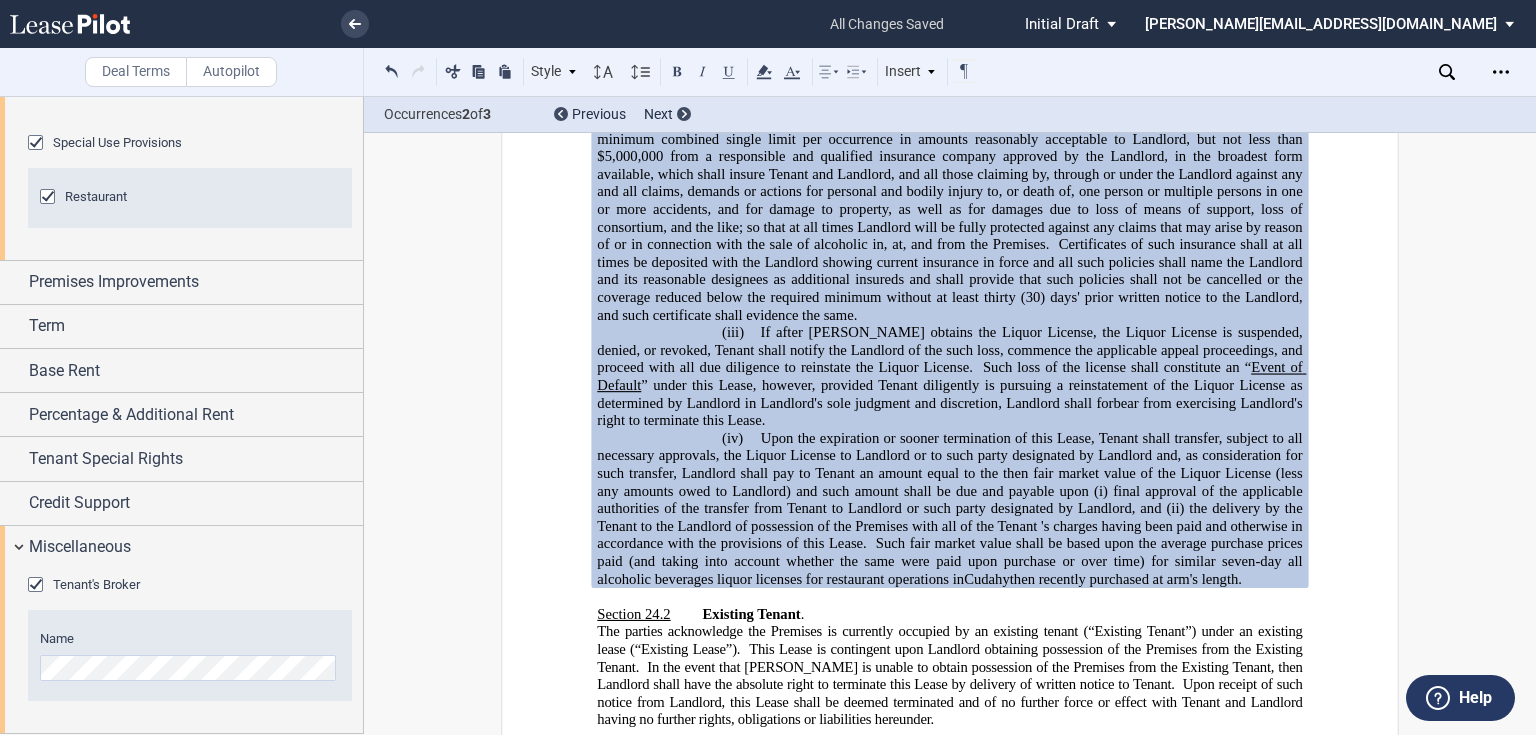 click on "This Lease is contingent upon Landlord obtaining possession of the Premises from the Existing Tenant." 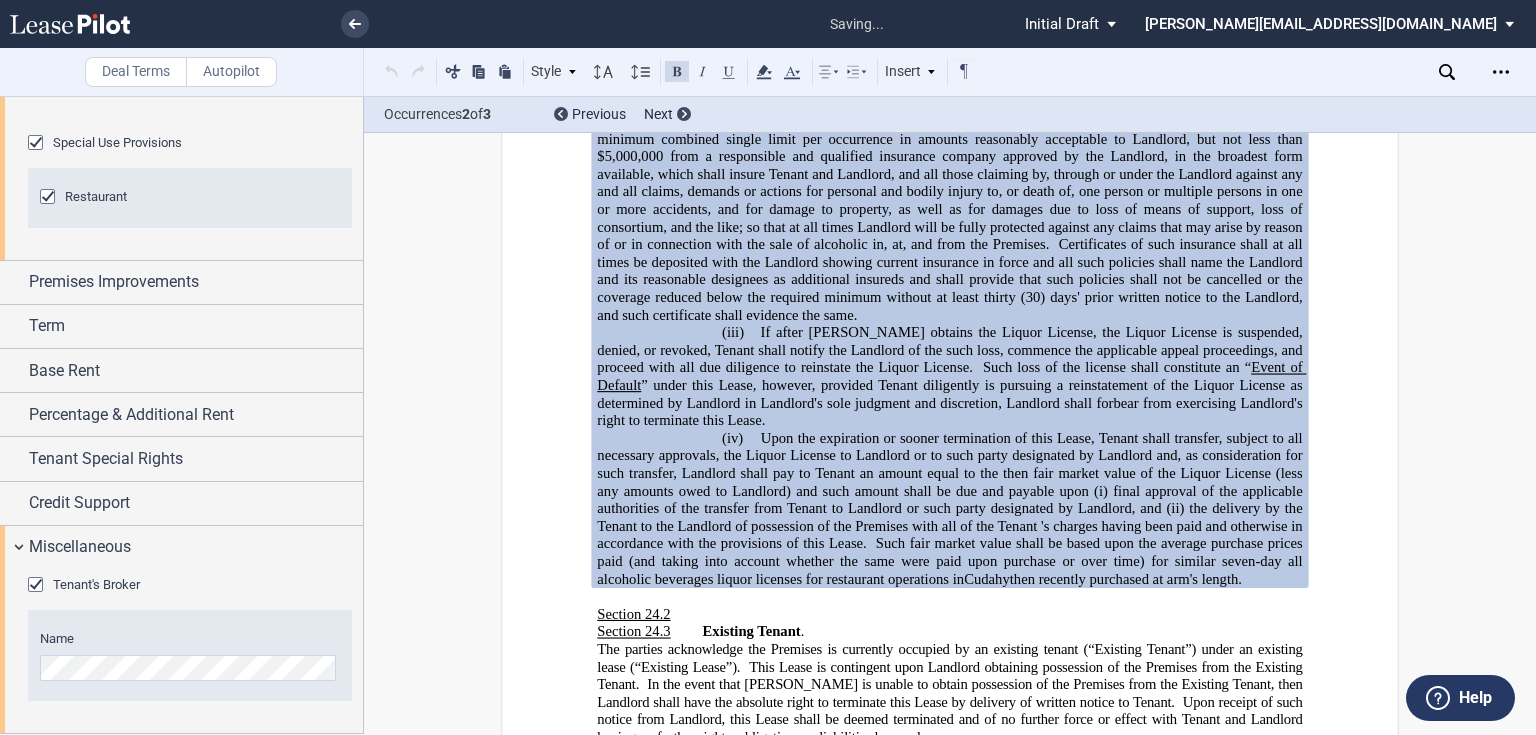 click on "Section 24.2                ﻿" at bounding box center [949, 614] 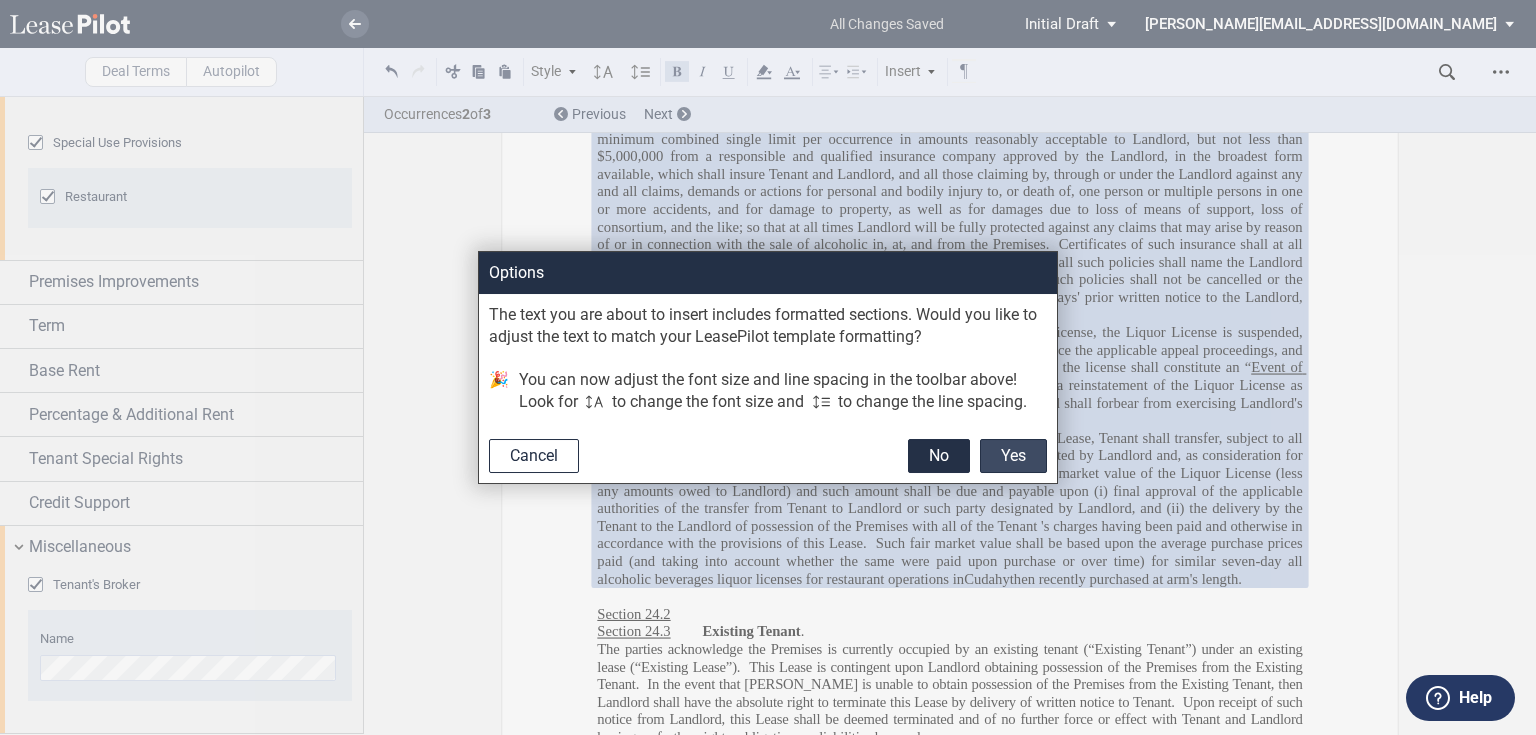 click on "Yes" at bounding box center (1013, 456) 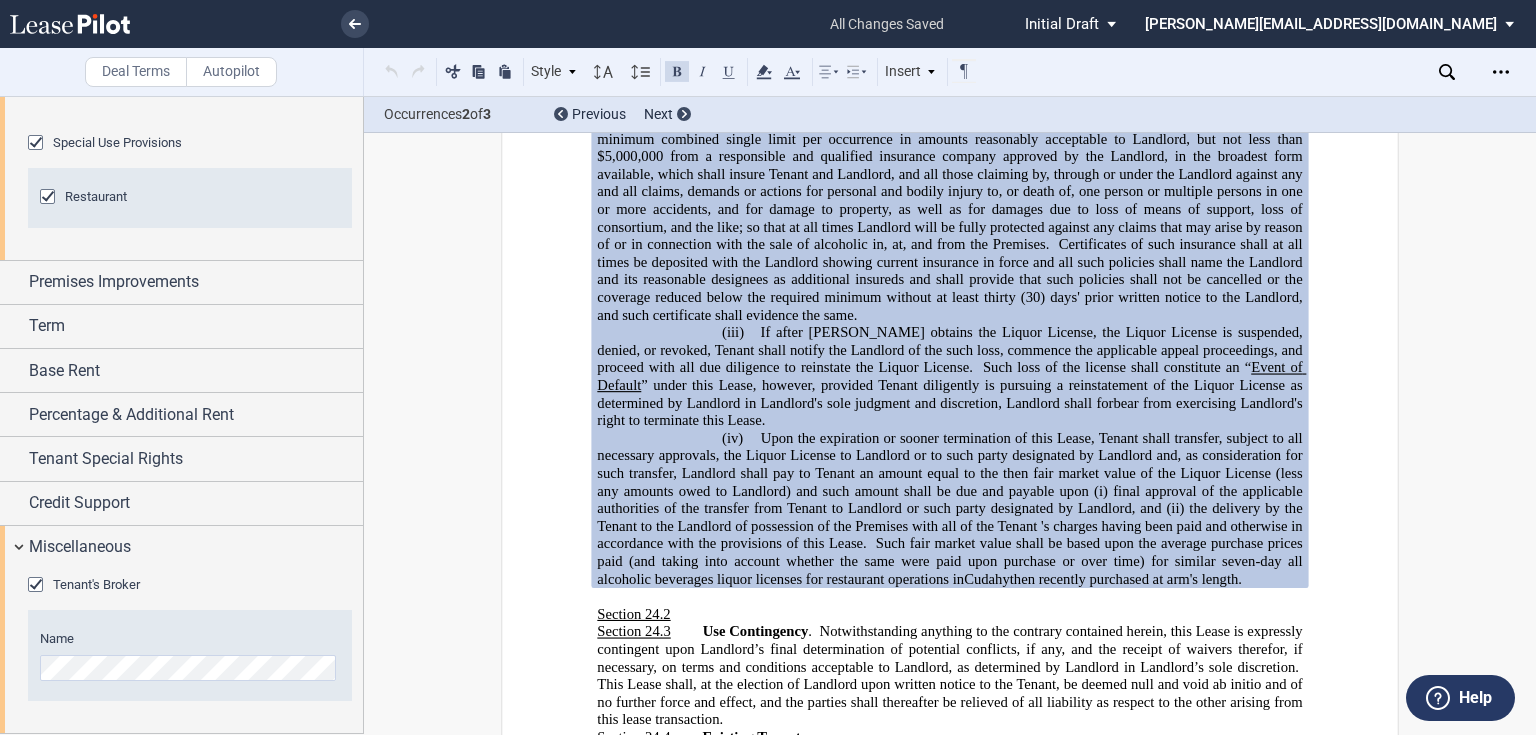 click on "Section 24.3                Use Contingency .    Notwithstanding anything to the contrary contained herein, this Lease is expressly contingent upon Landlord’s final determination of potential conflicts, if any, and the receipt of waivers therefor, if necessary, on terms and conditions acceptable to Landlord, as determined by Landlord in Landlord’s sole discretion.    This Lease shall, at the election of Landlord upon written notice to the Tenant, be deemed null and void ab initio and of no further force and effect, and the parties shall thereafter be relieved of all liability as respect to the other arising from this lease transaction." at bounding box center (949, 676) 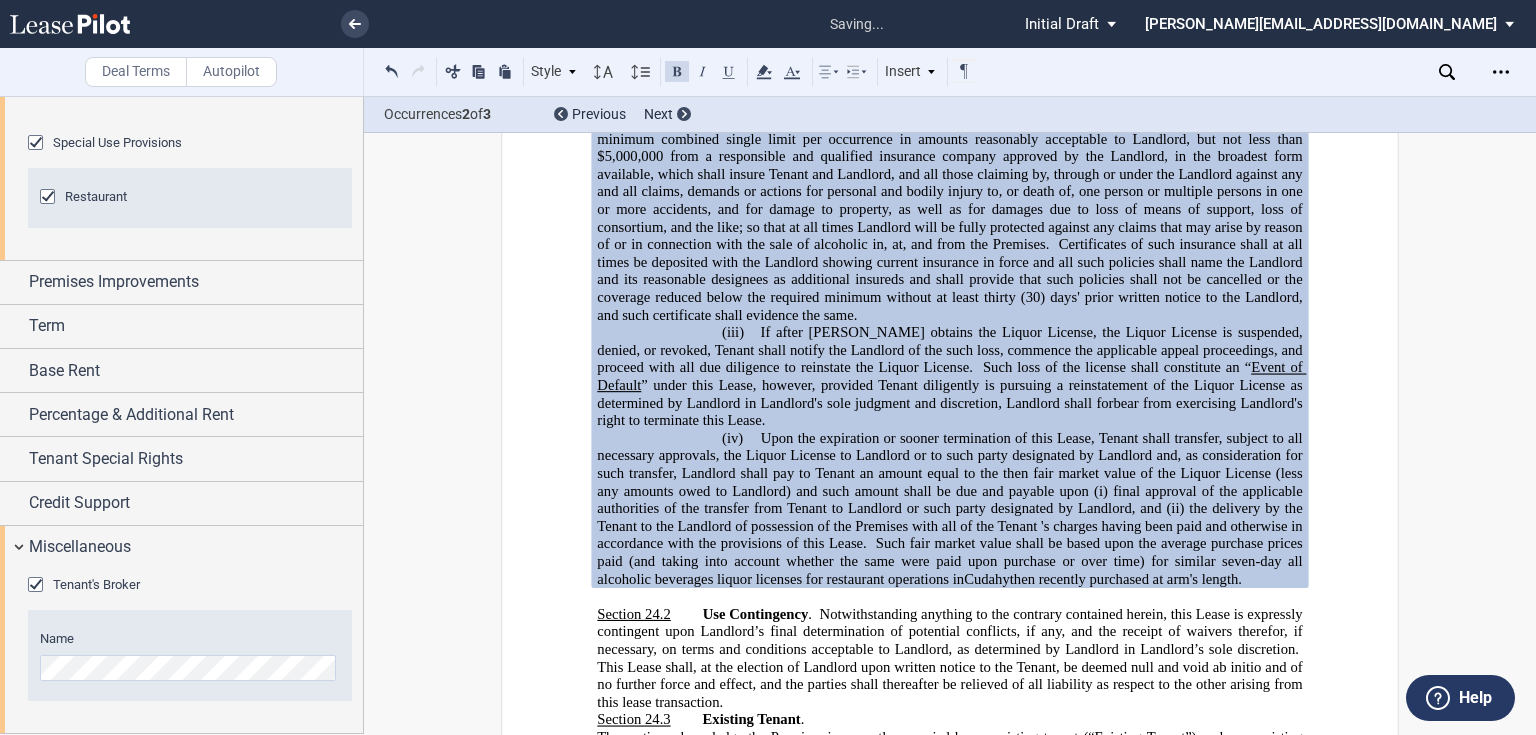click on "Section 24.2                ﻿ Use Contingency .    Notwithstanding anything to the contrary contained herein, this Lease is expressly contingent upon Landlord’s final determination of potential conflicts, if any, and the receipt of waivers therefor, if necessary, on terms and conditions acceptable to Landlord, as determined by Landlord in Landlord’s sole discretion.    This Lease shall, at the election of Landlord upon written notice to the Tenant, be deemed null and void ab initio and of no further force and effect, and the parties shall thereafter be relieved of all liability as respect to the other arising from this lease transaction." at bounding box center [949, 658] 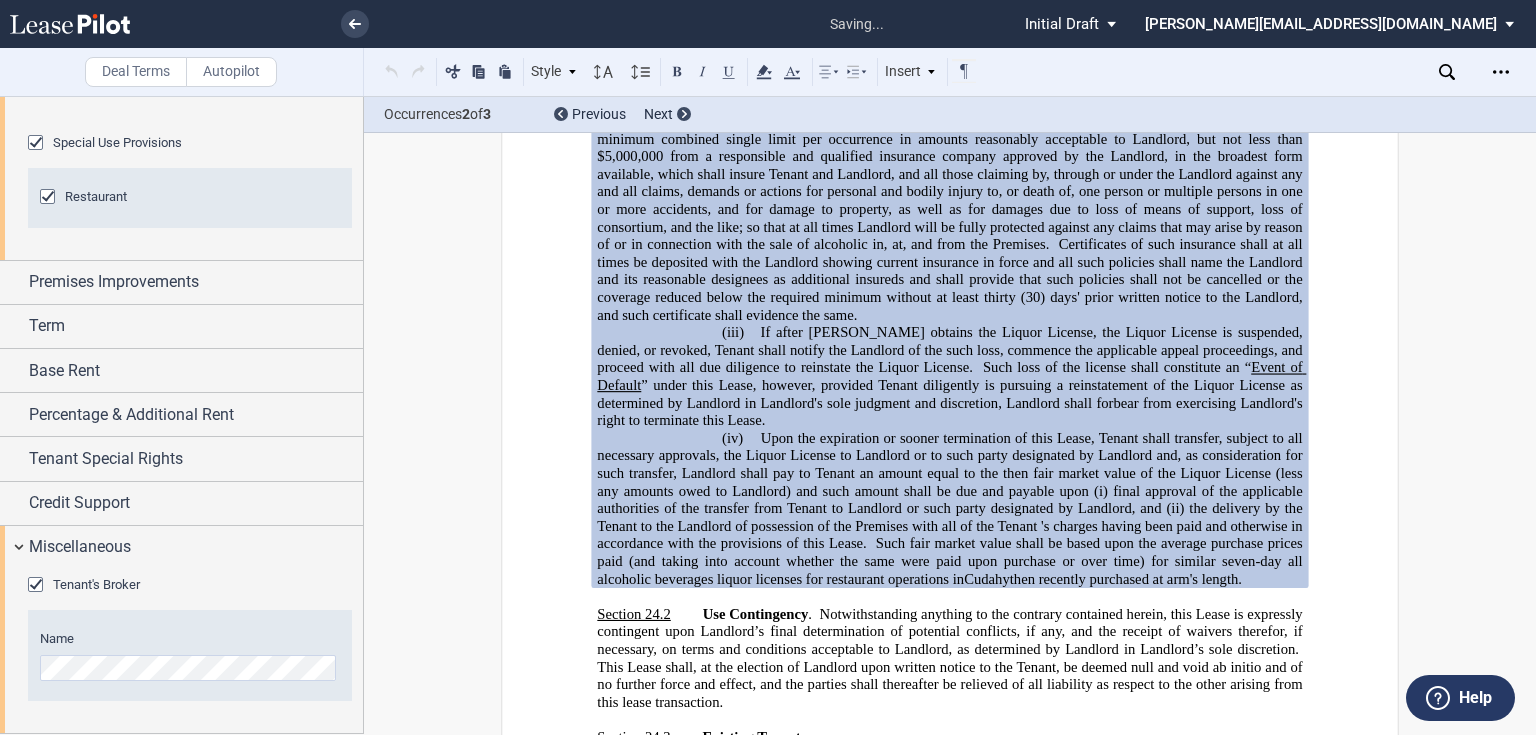 click on "﻿
LEASE AGREEMENT
between
EXCEL REALTY PARTNERS, L.P. ,
a   [US_STATE]   limited partnership
and
﻿ ﻿ ,
﻿ ﻿   ﻿ ﻿   ﻿ ﻿ an individual
d/b/a  ﻿ ﻿
for Premises at
[GEOGRAPHIC_DATA]
[GEOGRAPHIC_DATA] ,  [US_STATE]
_____________________________________________________________________________________________
table of contents
﻿
!!TOC \o "1-1" \h \z!!
﻿
﻿
LEASE AGREEMENT
﻿
This lease (the “ Lease ”) is made as of ___________________,  2025  (the “ Effective Date ”) by and between  EXCEL REALTY PARTNERS, L.P. ,  a   [US_STATE]   limited partnership  (“ Landlord ”), and  ﻿ ﻿ ,   ﻿ ﻿   ﻿ ﻿   ﻿ ﻿  an individual , (“ Tenant ”). ﻿" at bounding box center (950, -9349) 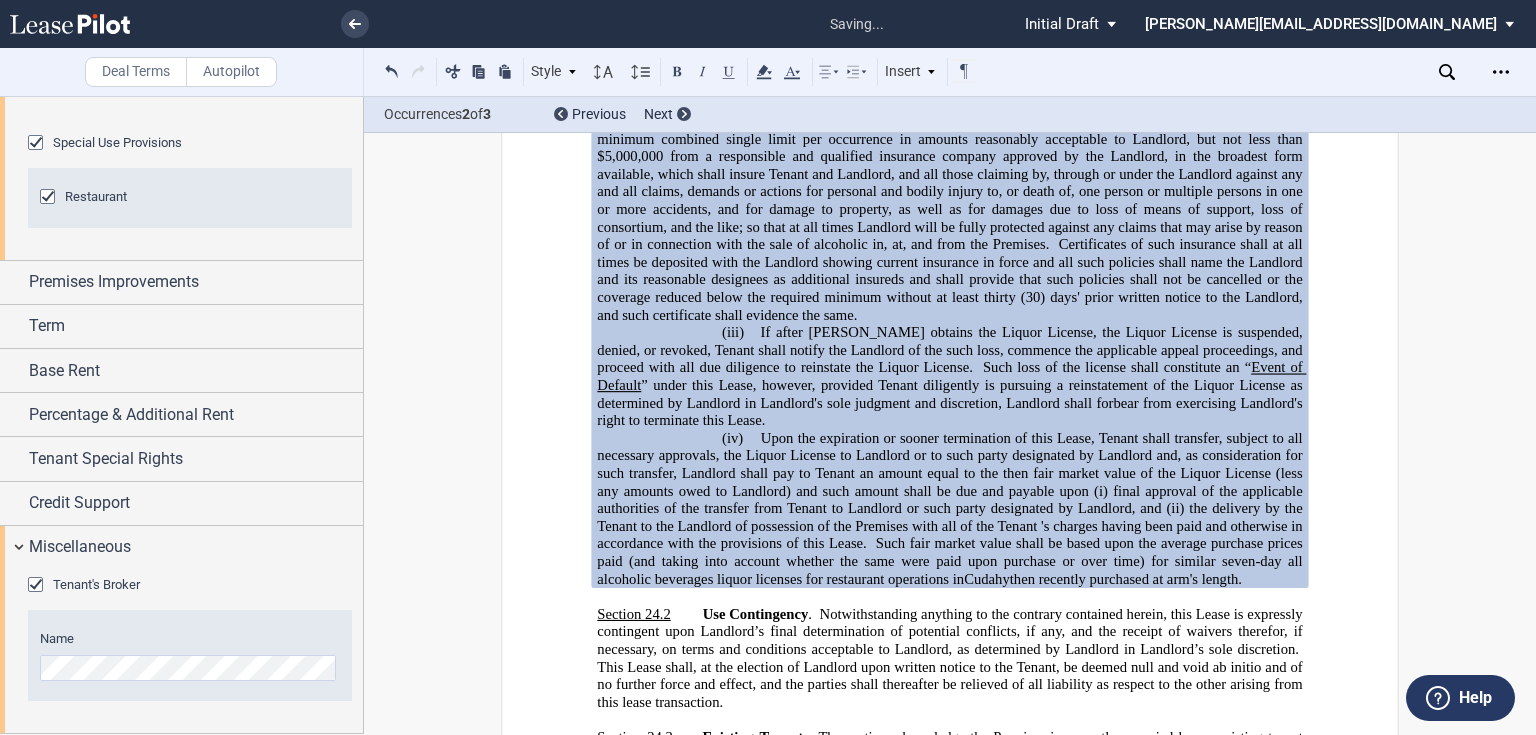 scroll, scrollTop: 27019, scrollLeft: 0, axis: vertical 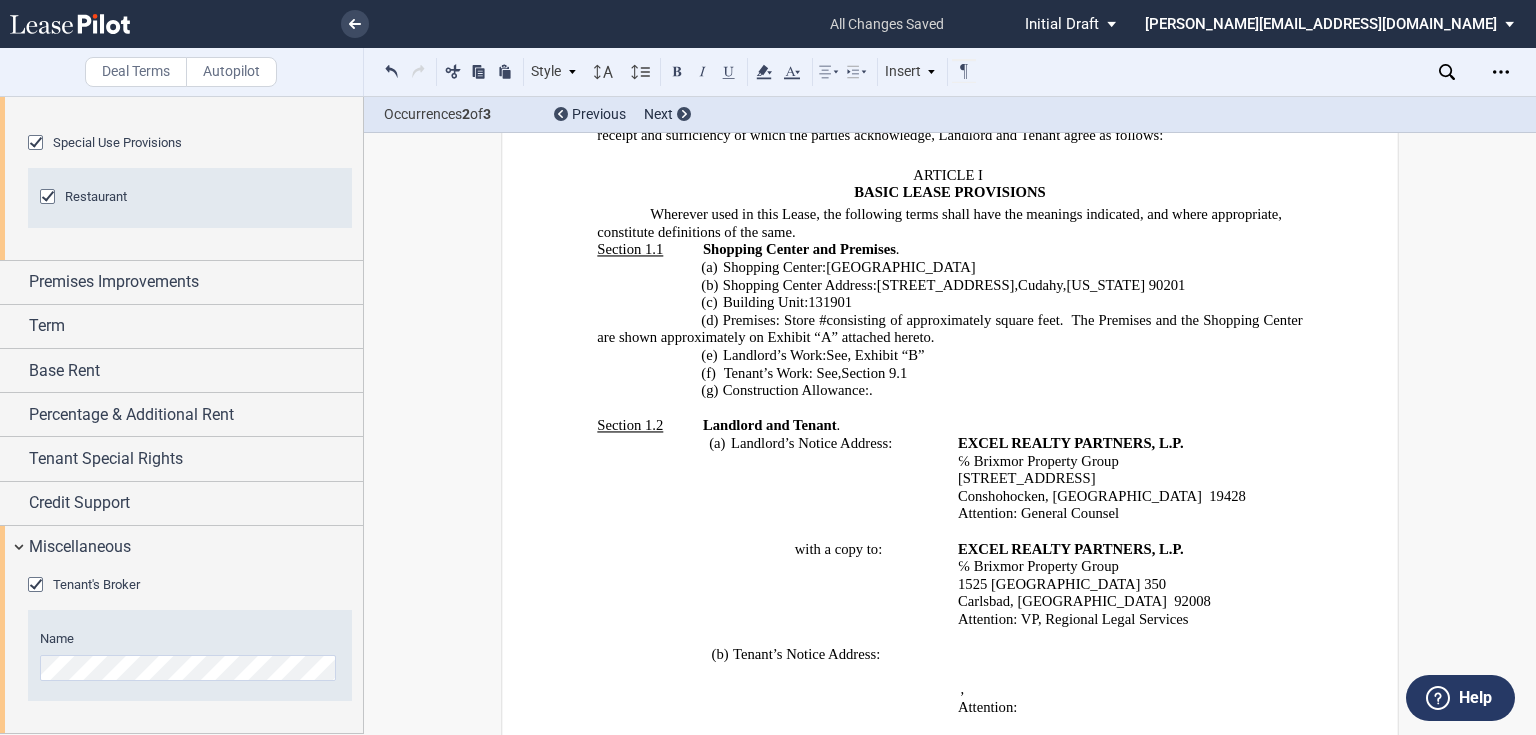 click on "” attached hereto." 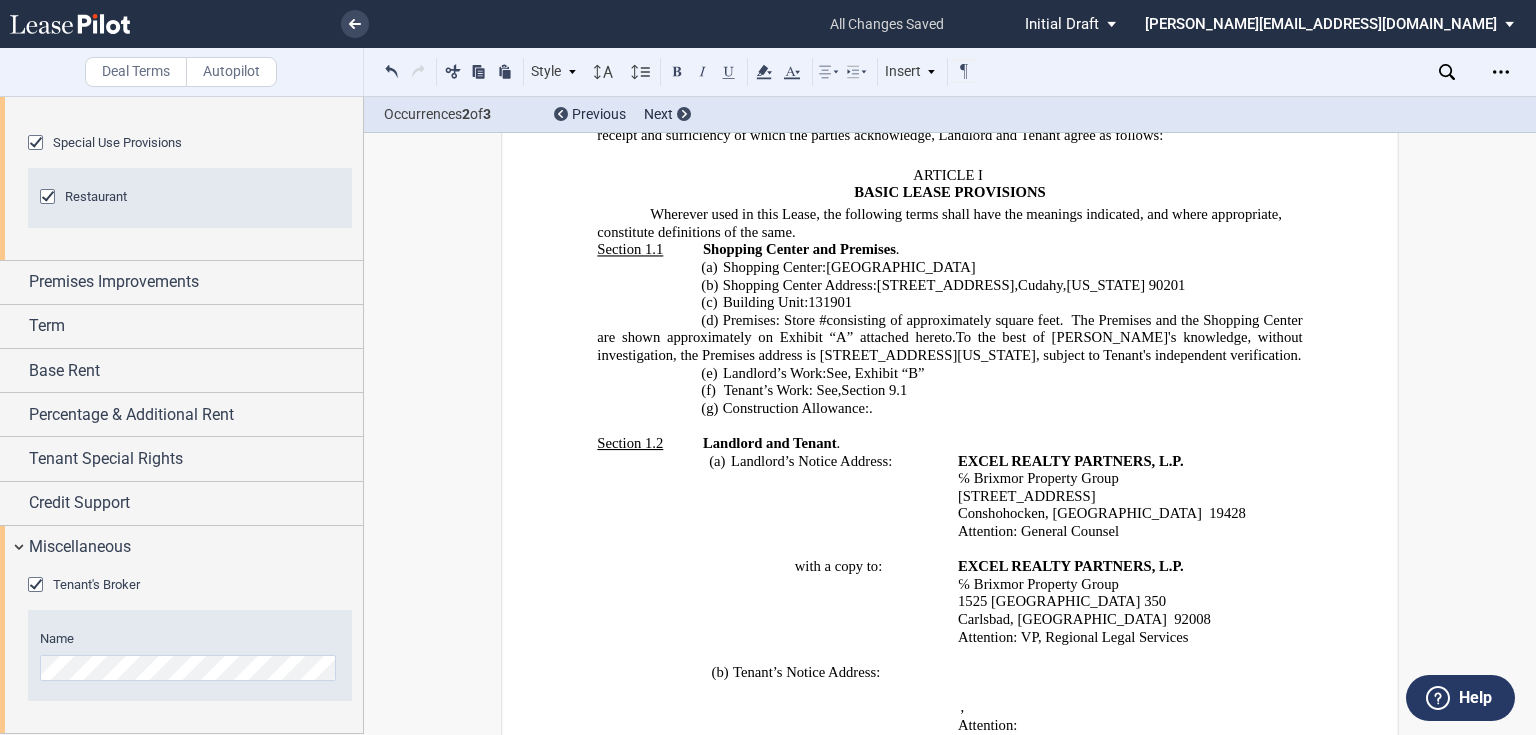 click on "Shopping Center and Premises" 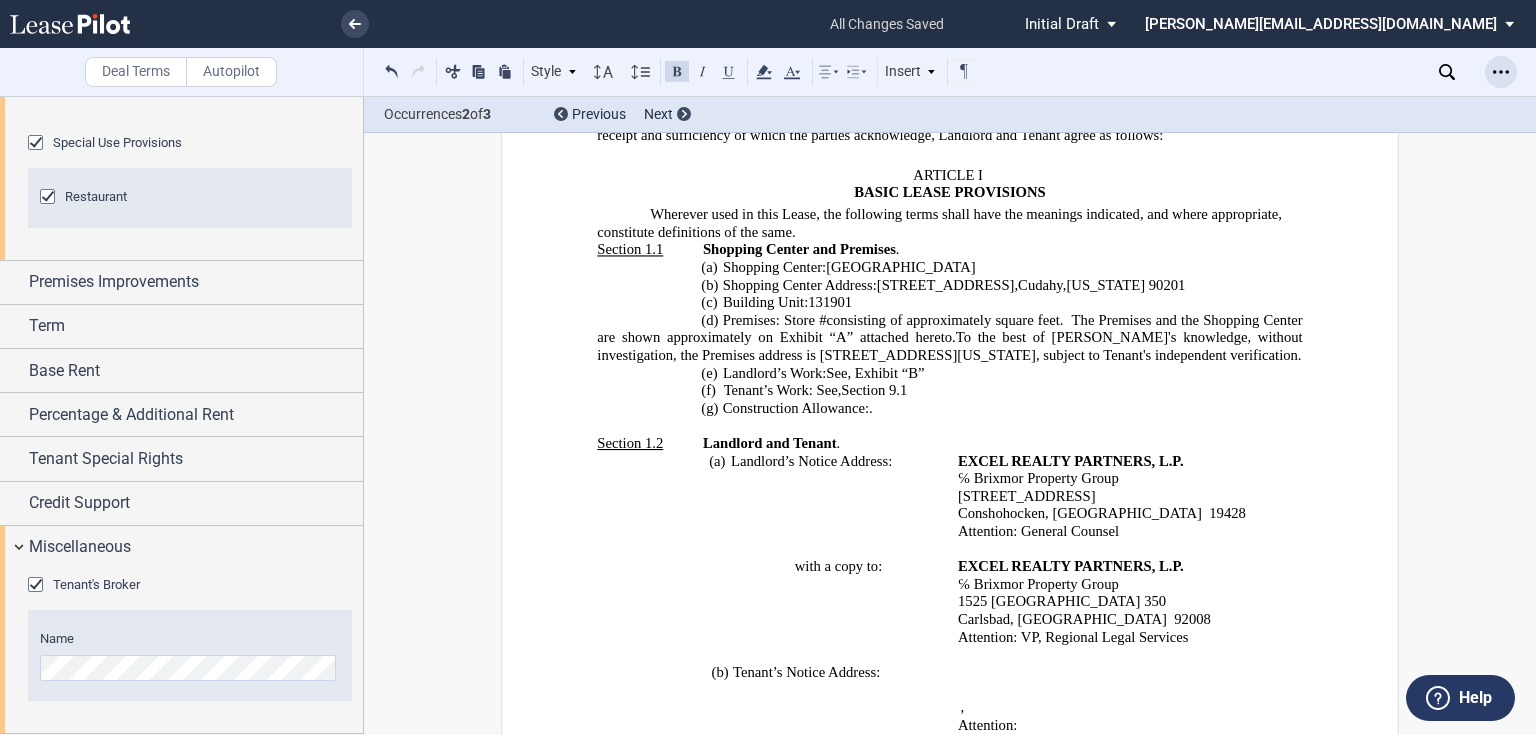 click 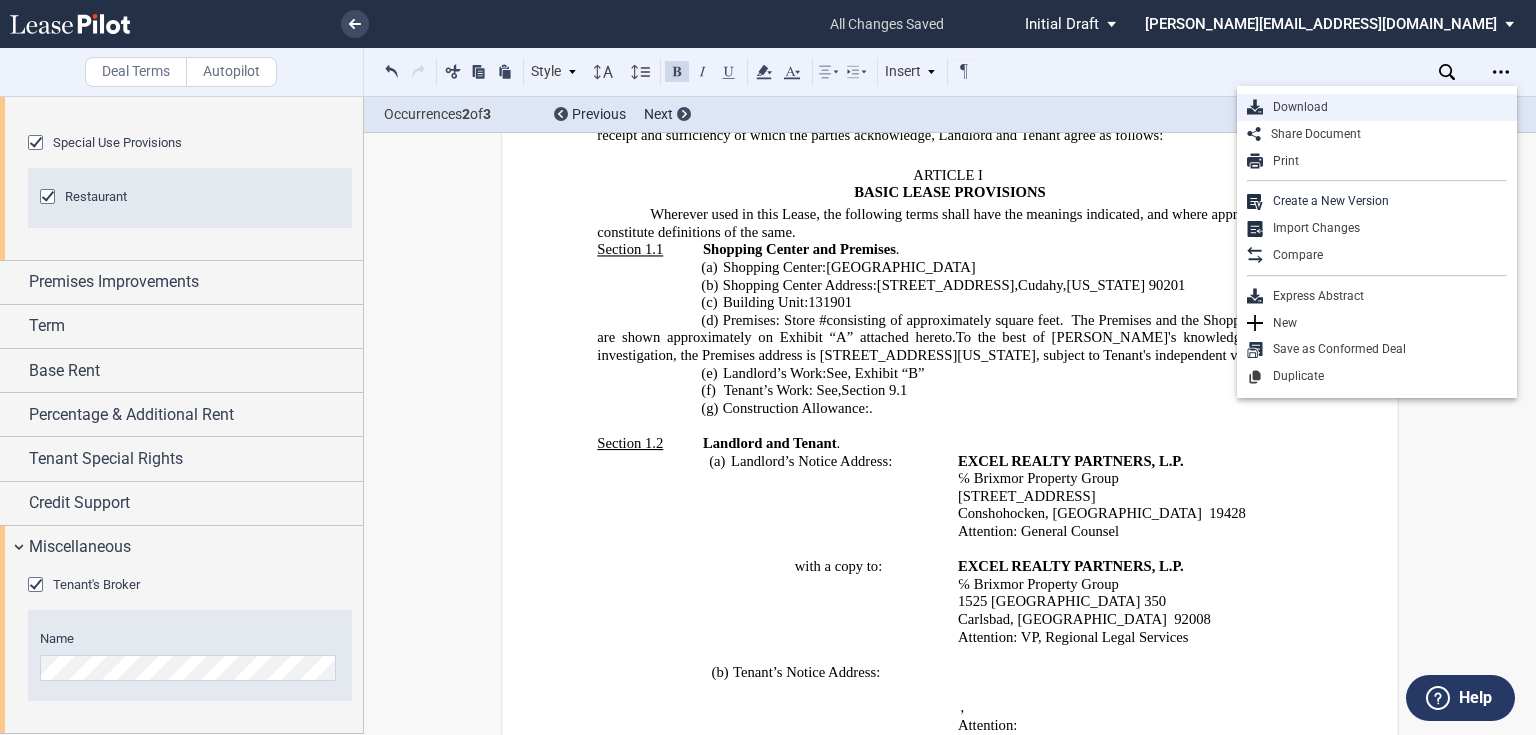 click on "Download" at bounding box center [1385, 107] 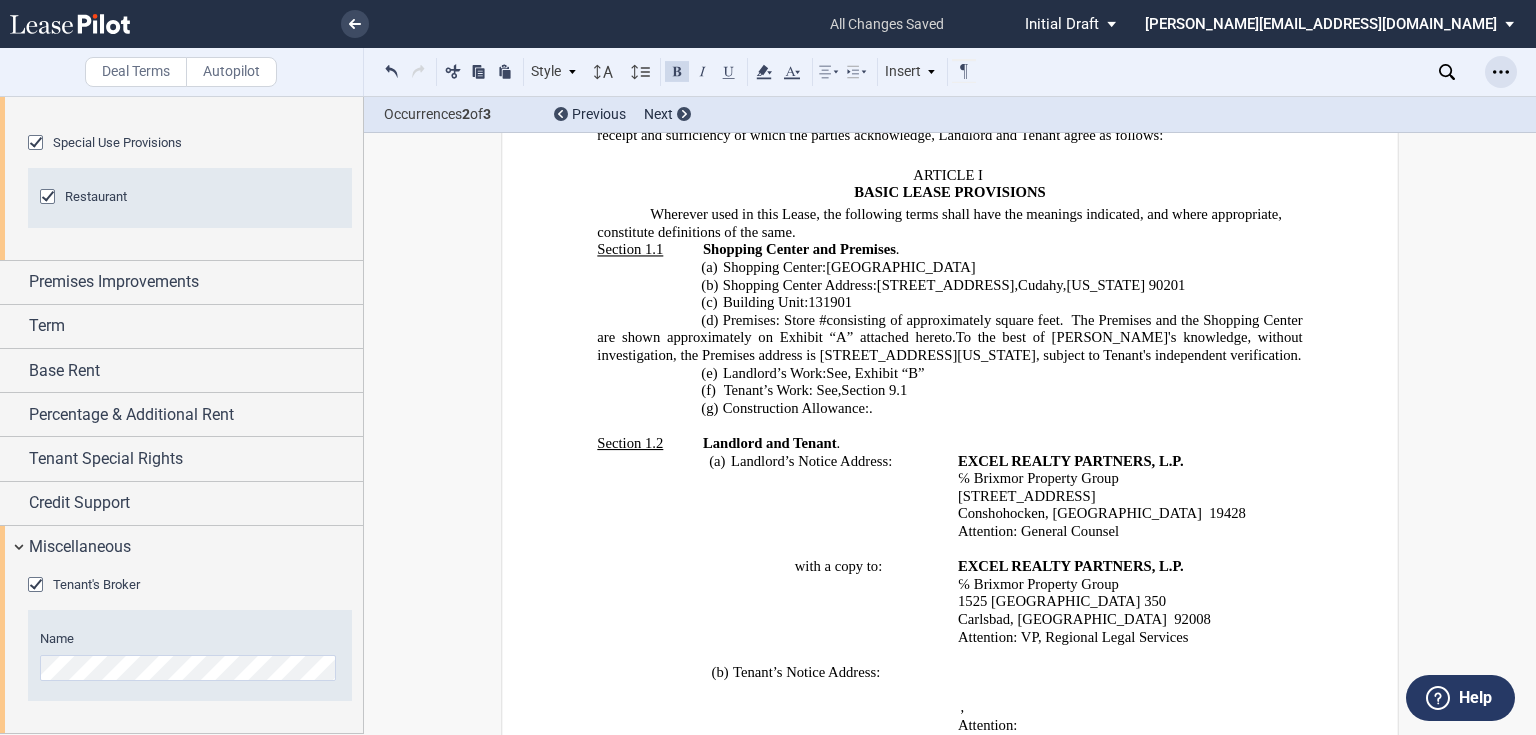 click 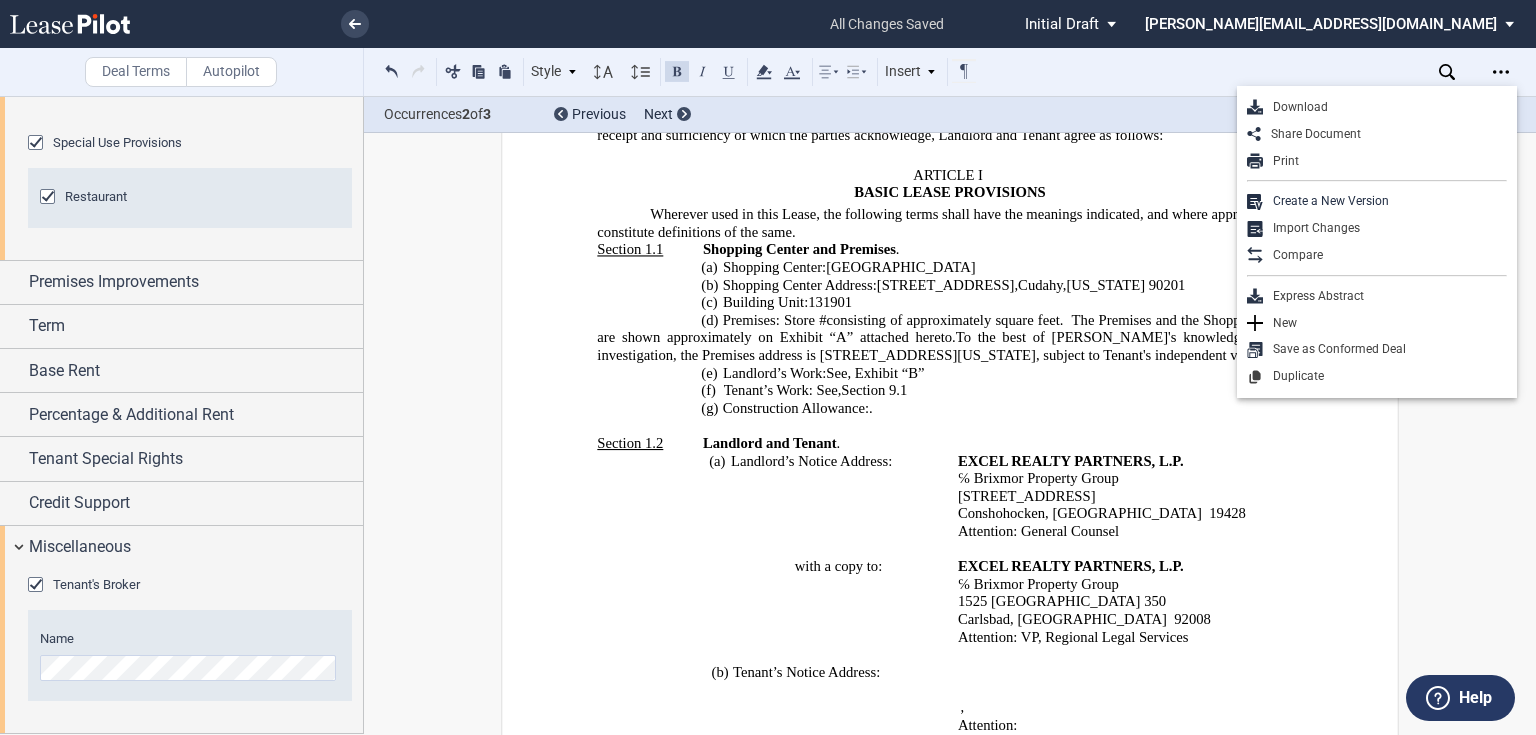 click on "Conshohocken, [GEOGRAPHIC_DATA]    19428" at bounding box center [1126, 514] 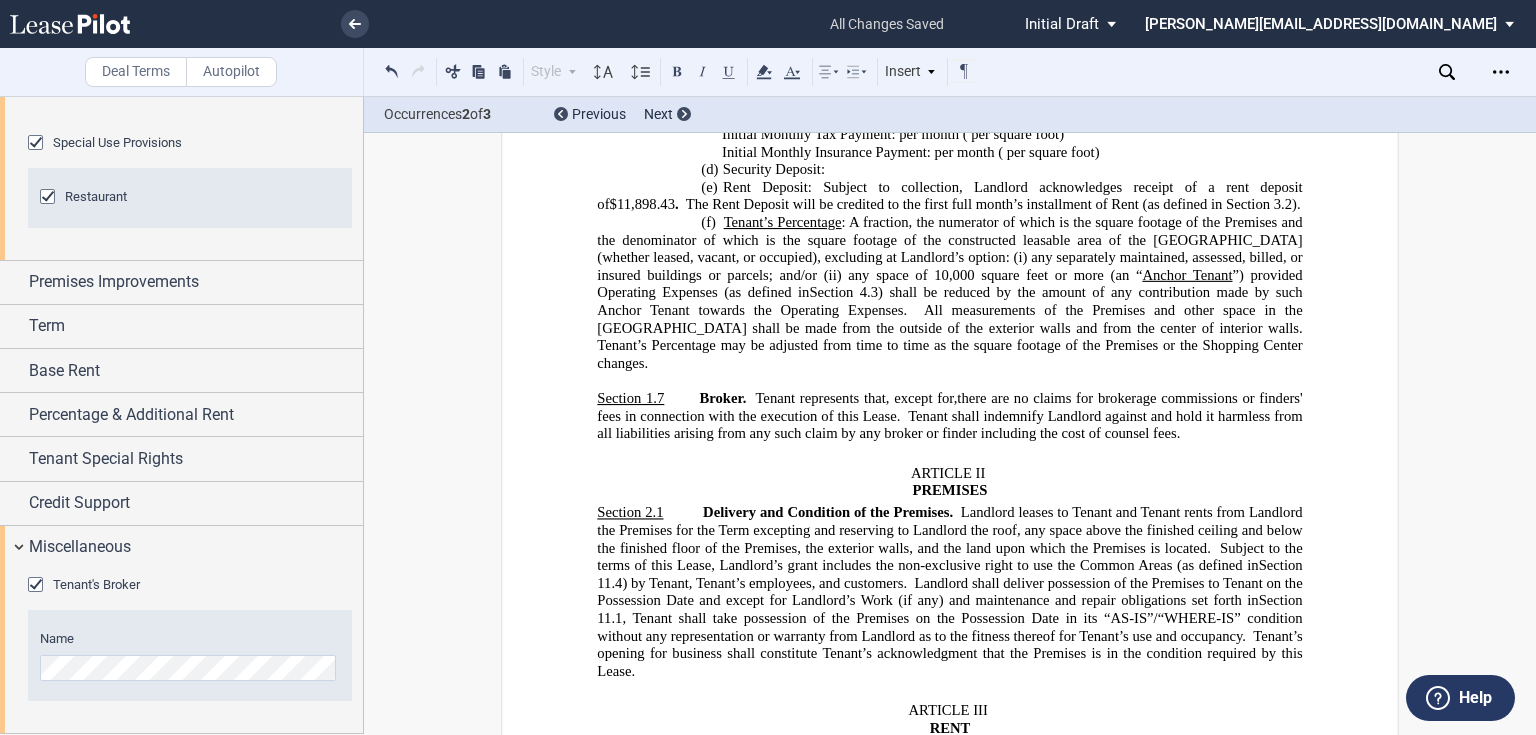 scroll, scrollTop: 2500, scrollLeft: 0, axis: vertical 